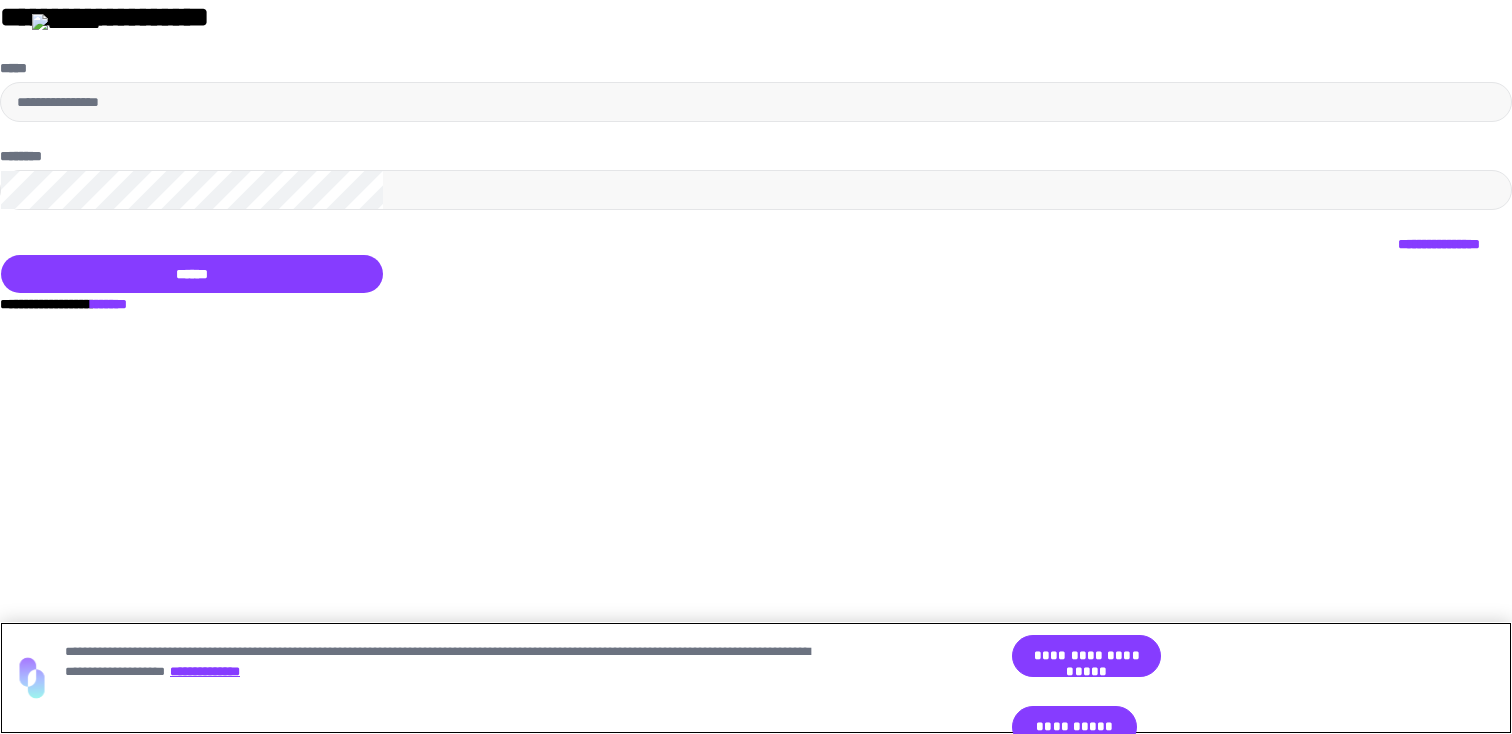scroll, scrollTop: 0, scrollLeft: 0, axis: both 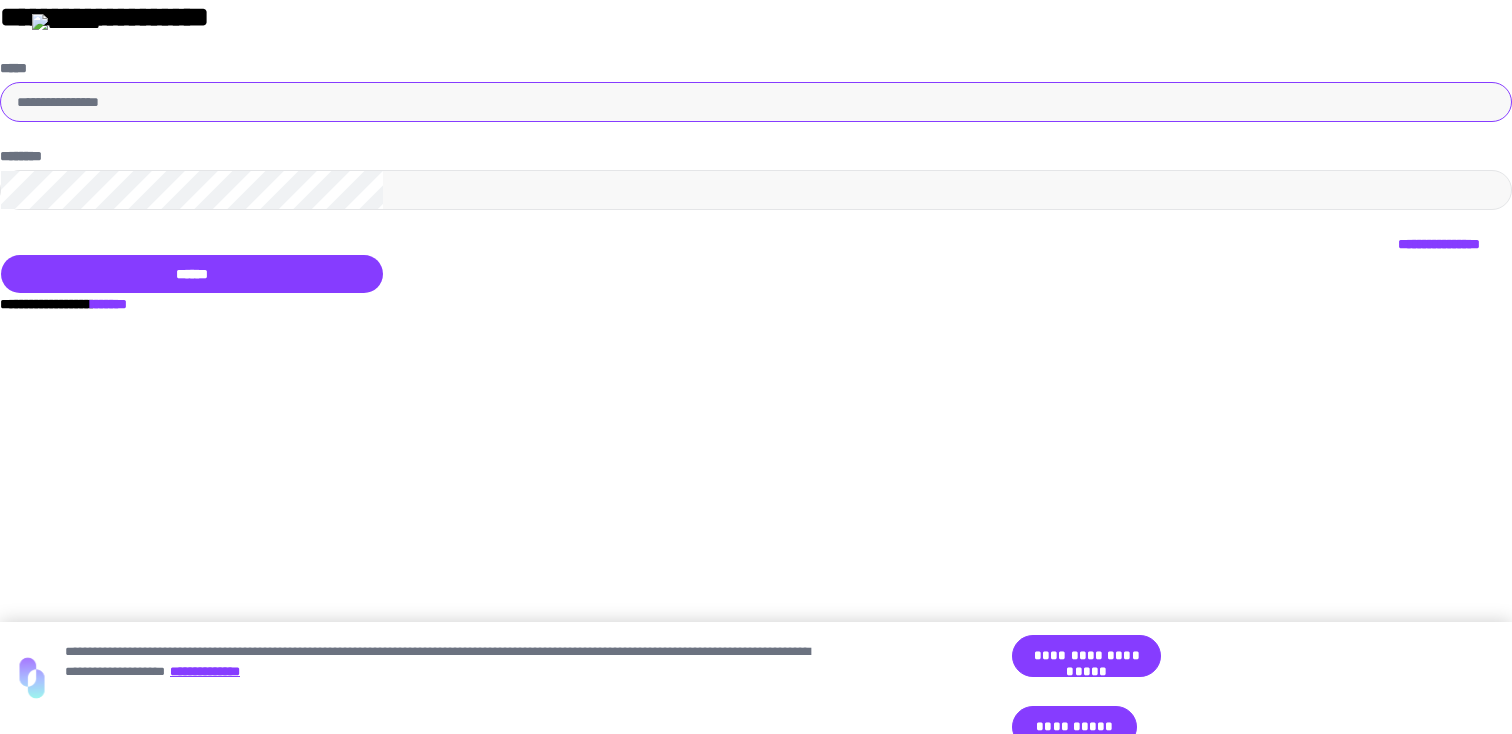 click on "*****" at bounding box center [756, 102] 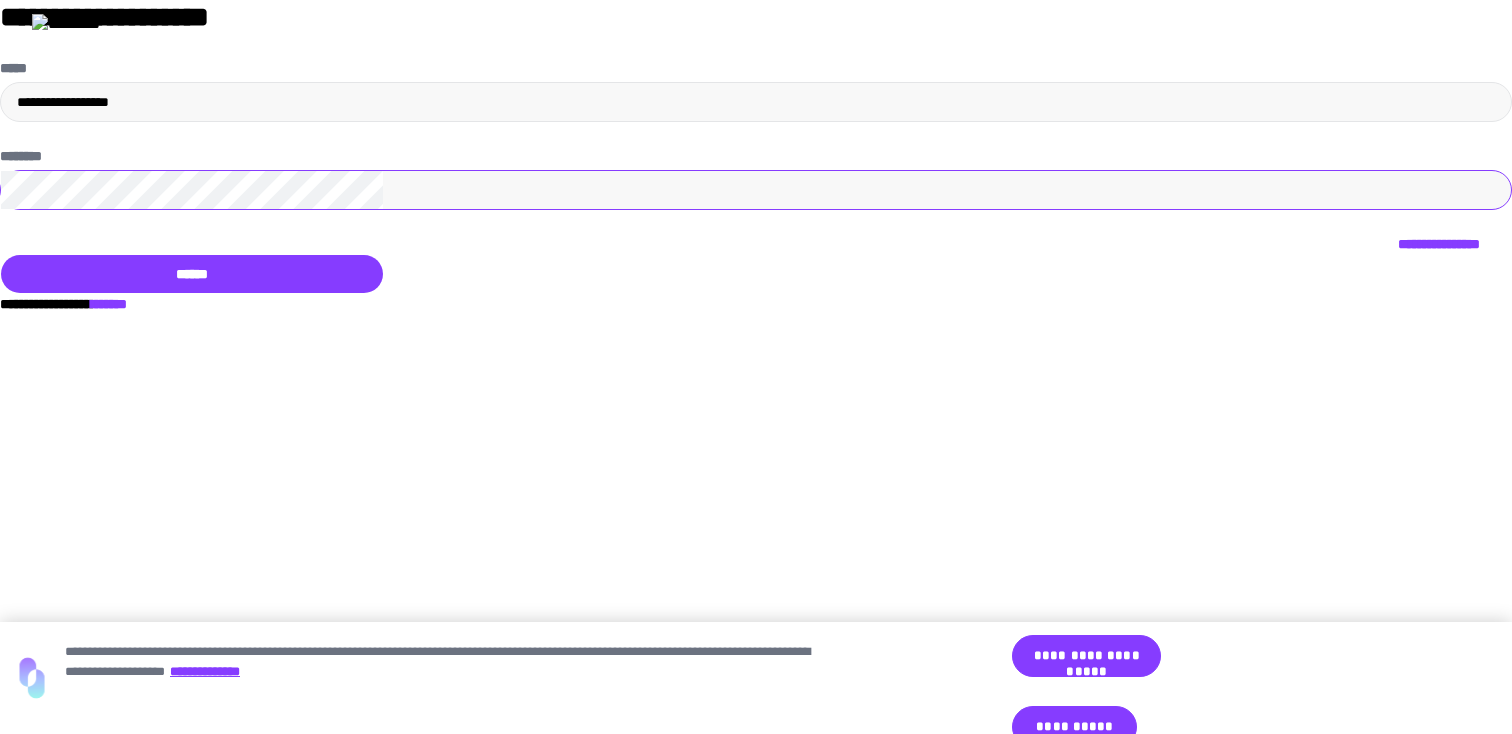 click on "******" at bounding box center (192, 274) 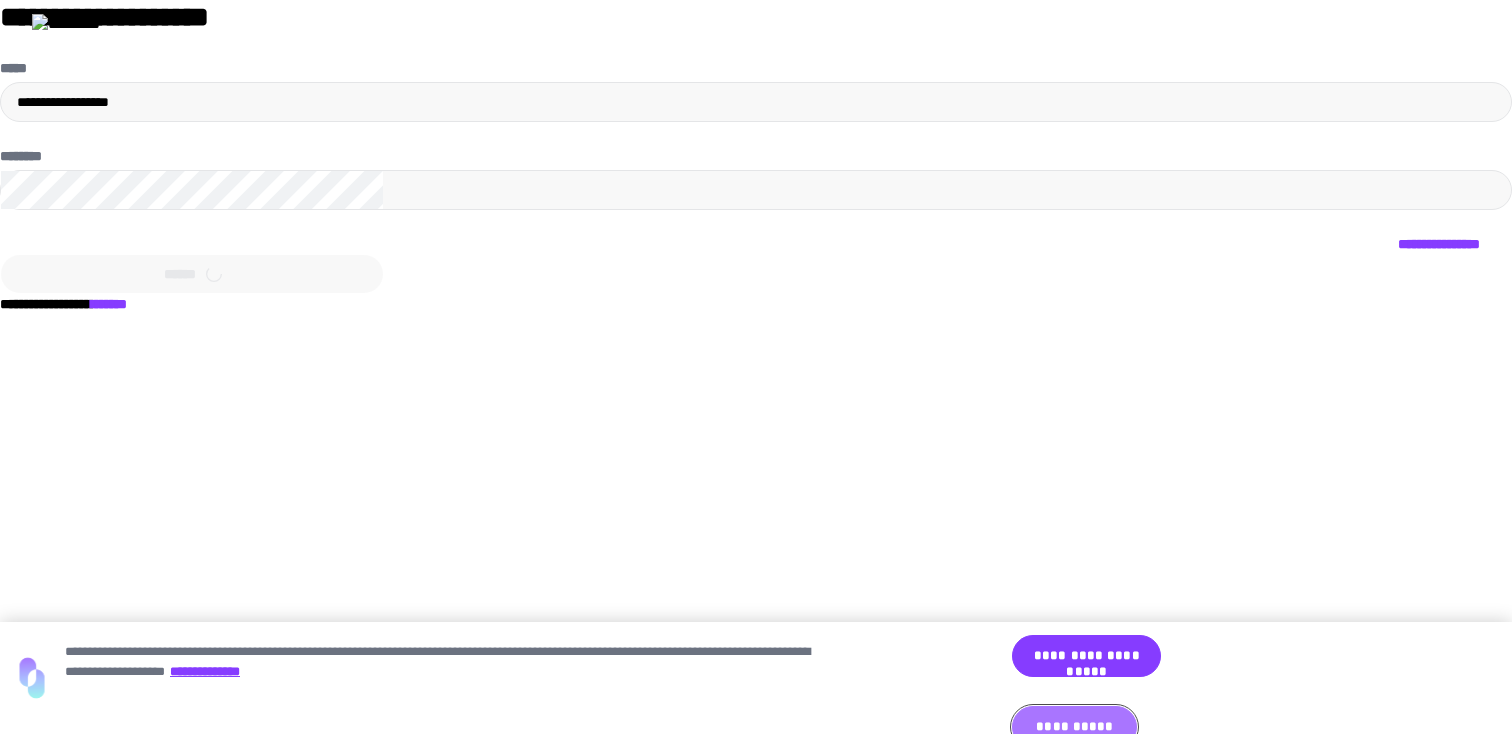 click on "**********" at bounding box center [1074, 727] 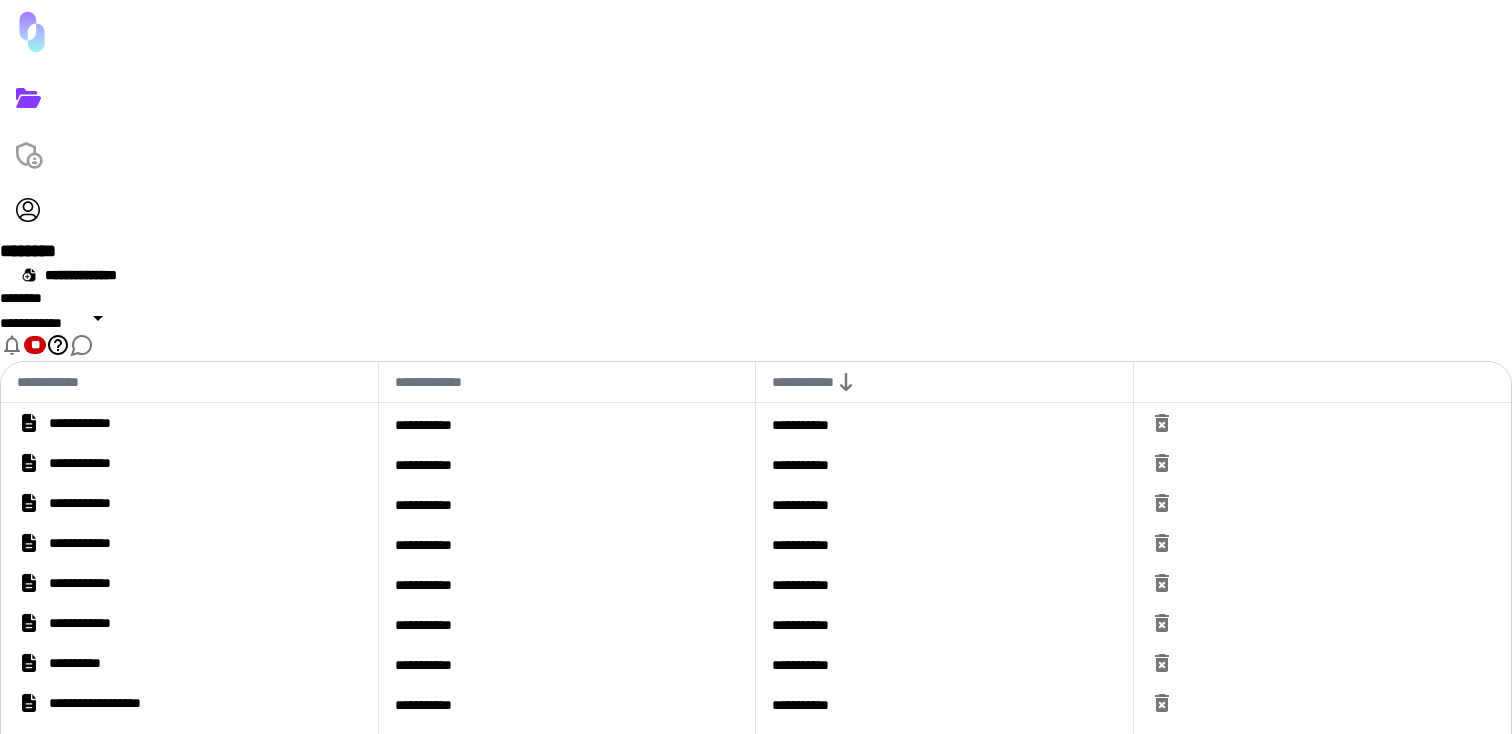click on "**********" at bounding box center (756, 881) 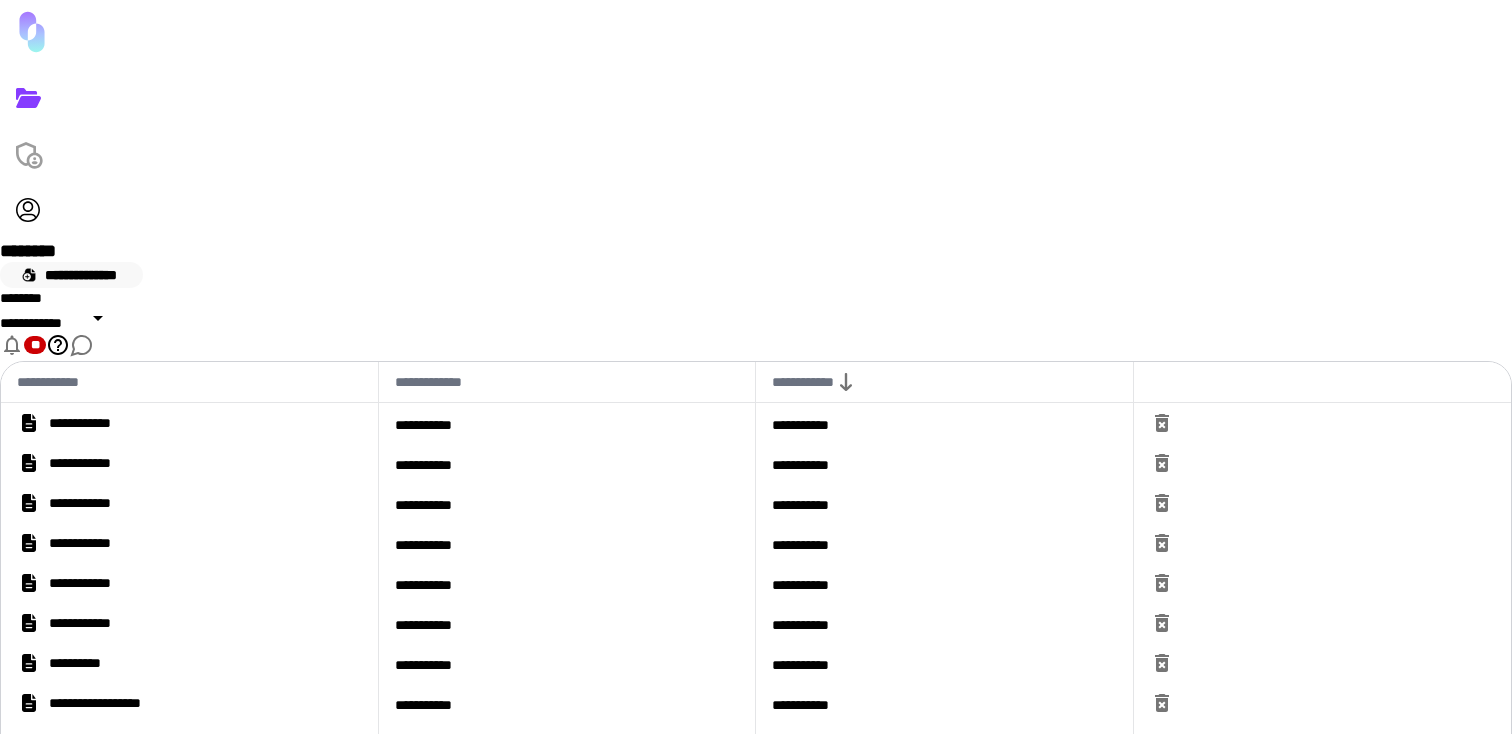 click on "**********" at bounding box center (71, 275) 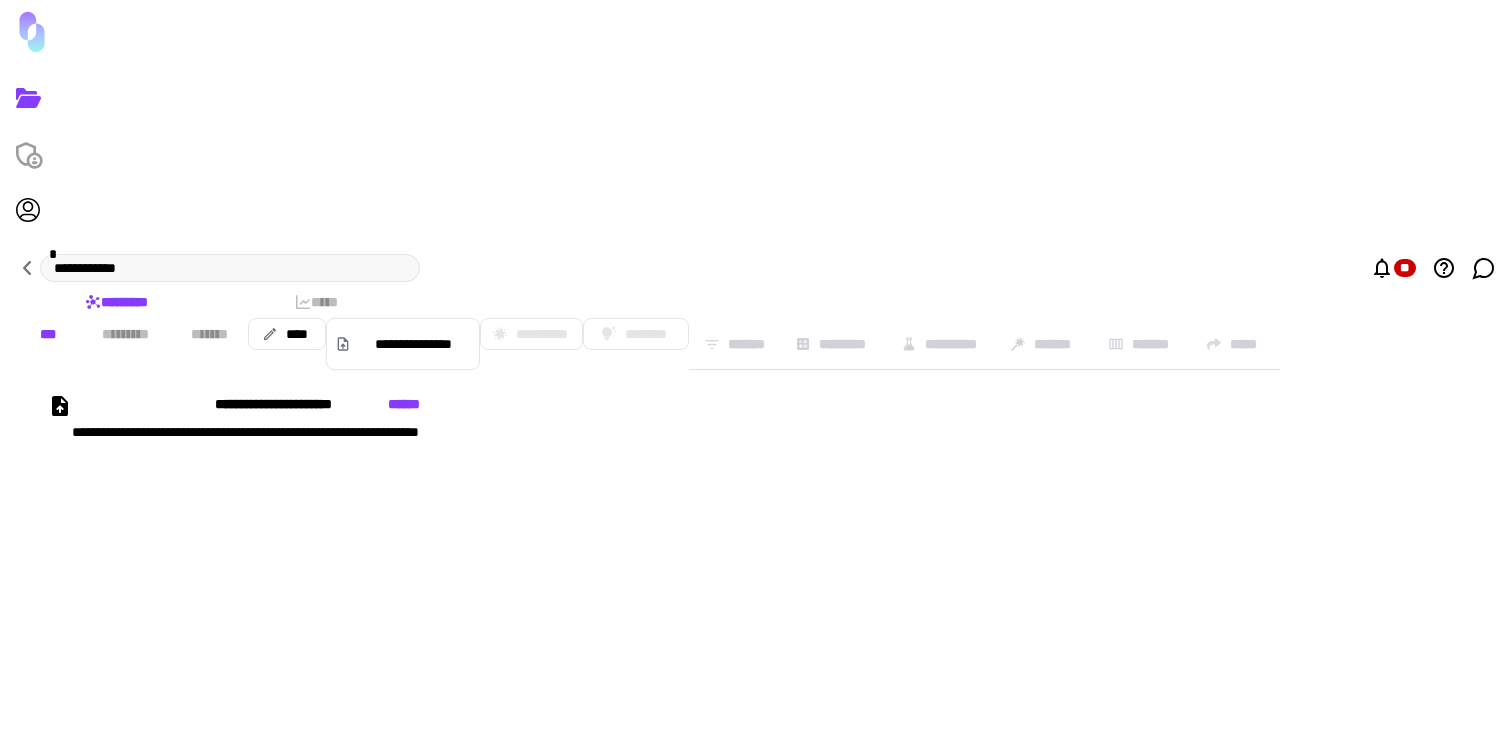 click on "**********" at bounding box center (410, 484) 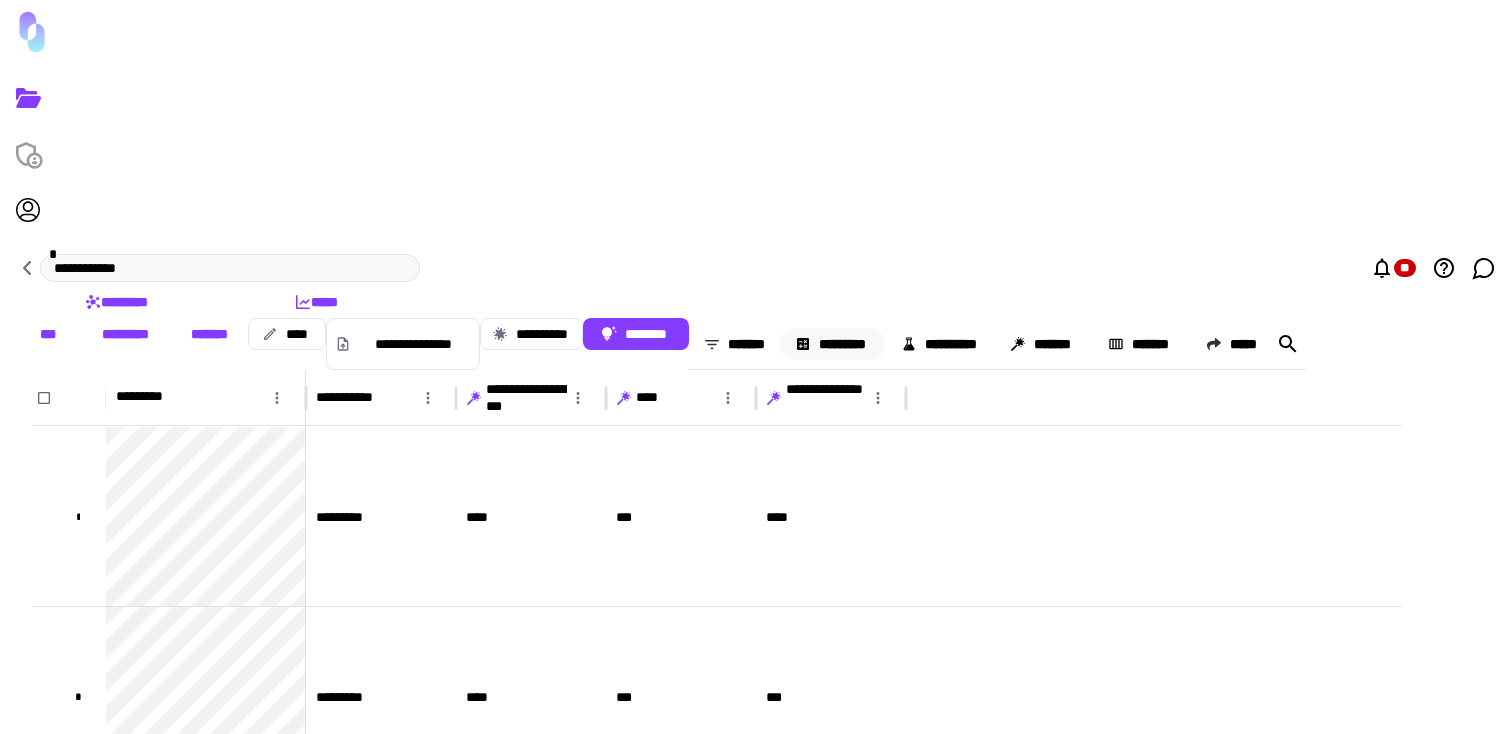 click on "*********" at bounding box center (832, 344) 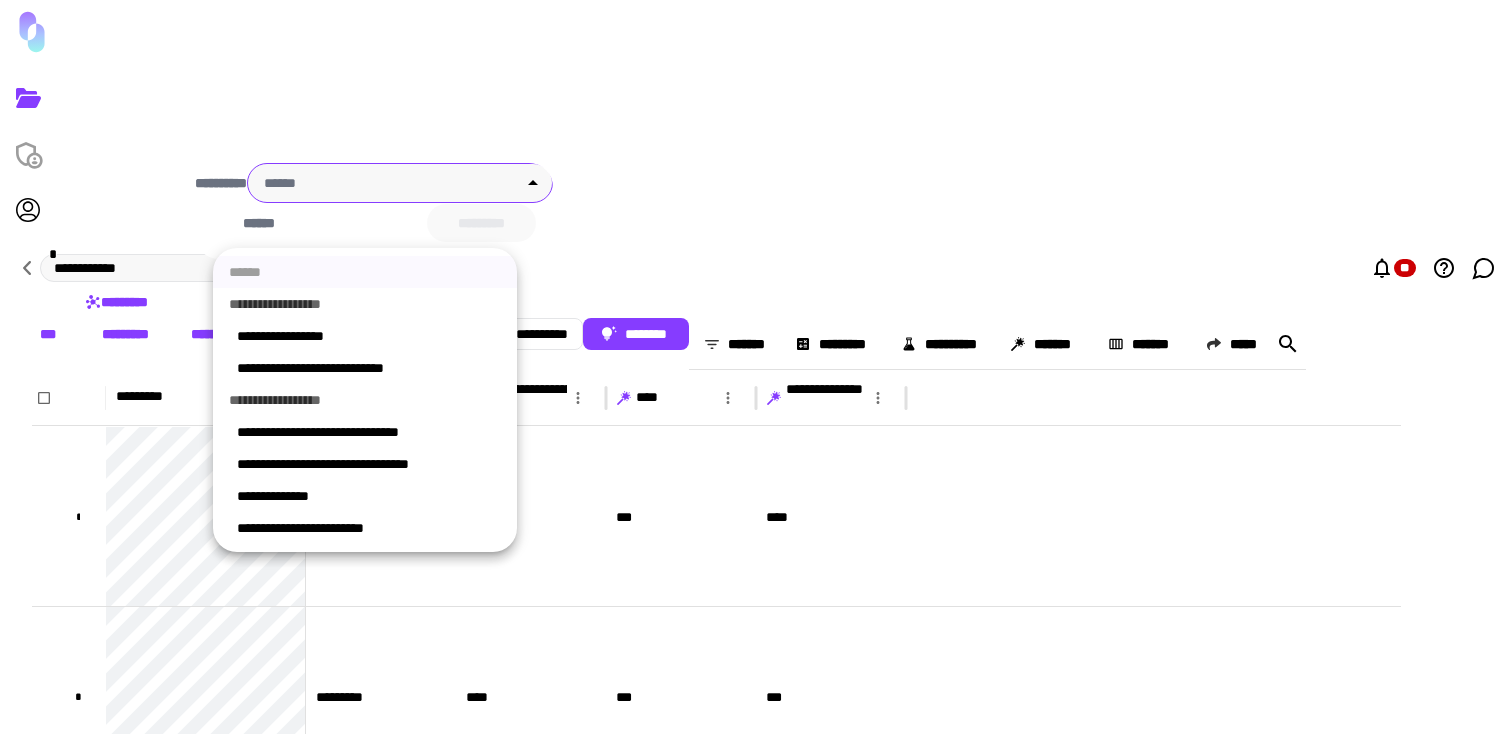 click on "**********" at bounding box center (756, 367) 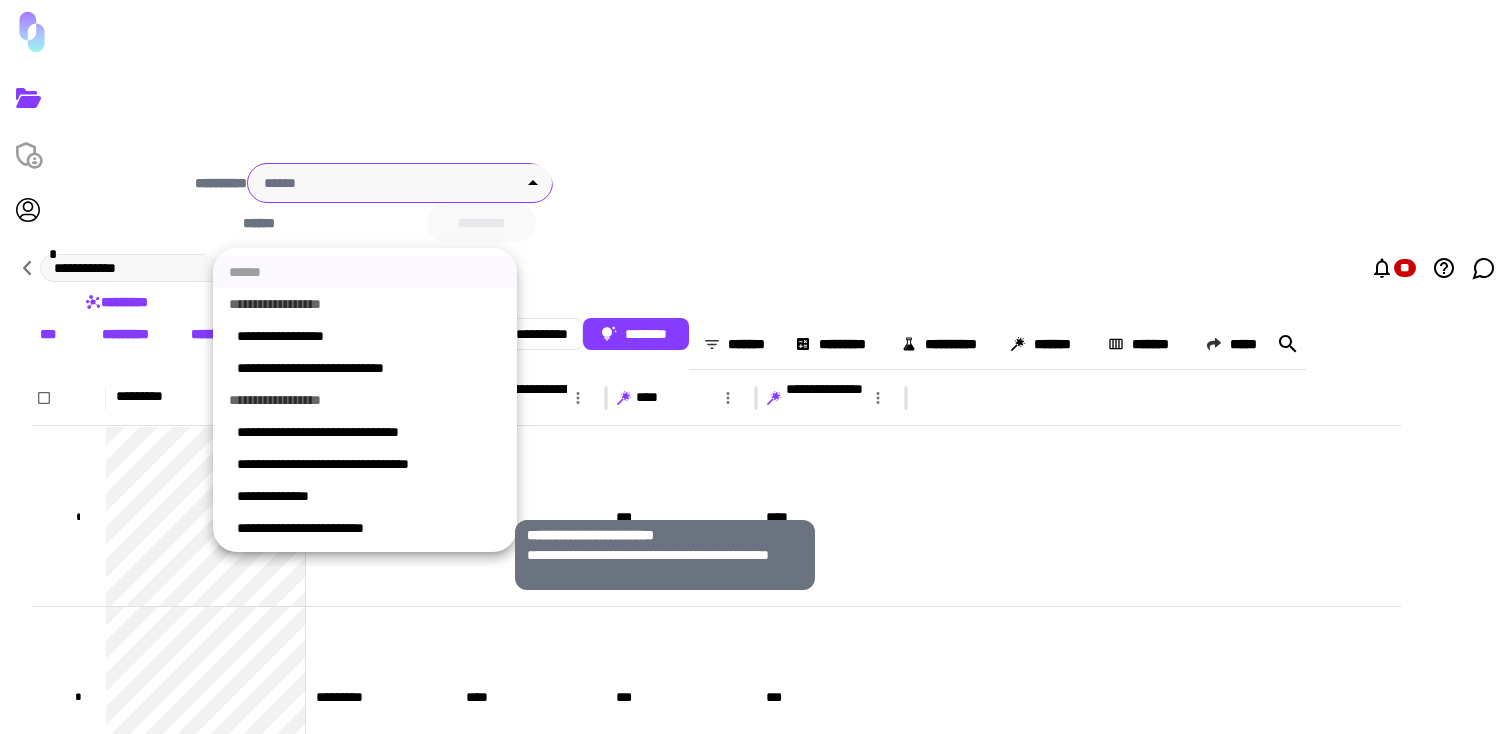click on "**********" at bounding box center [369, 528] 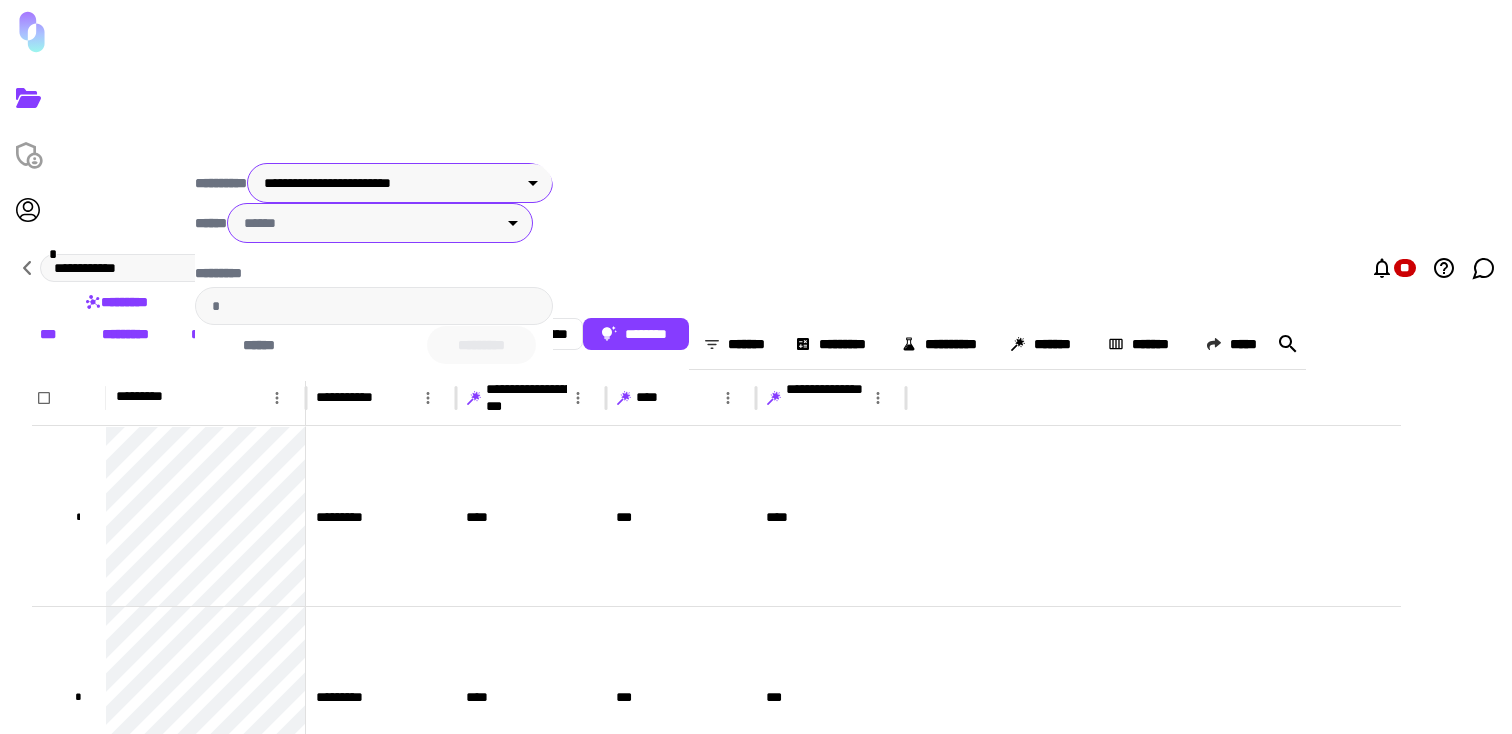 click on "**********" at bounding box center (756, 367) 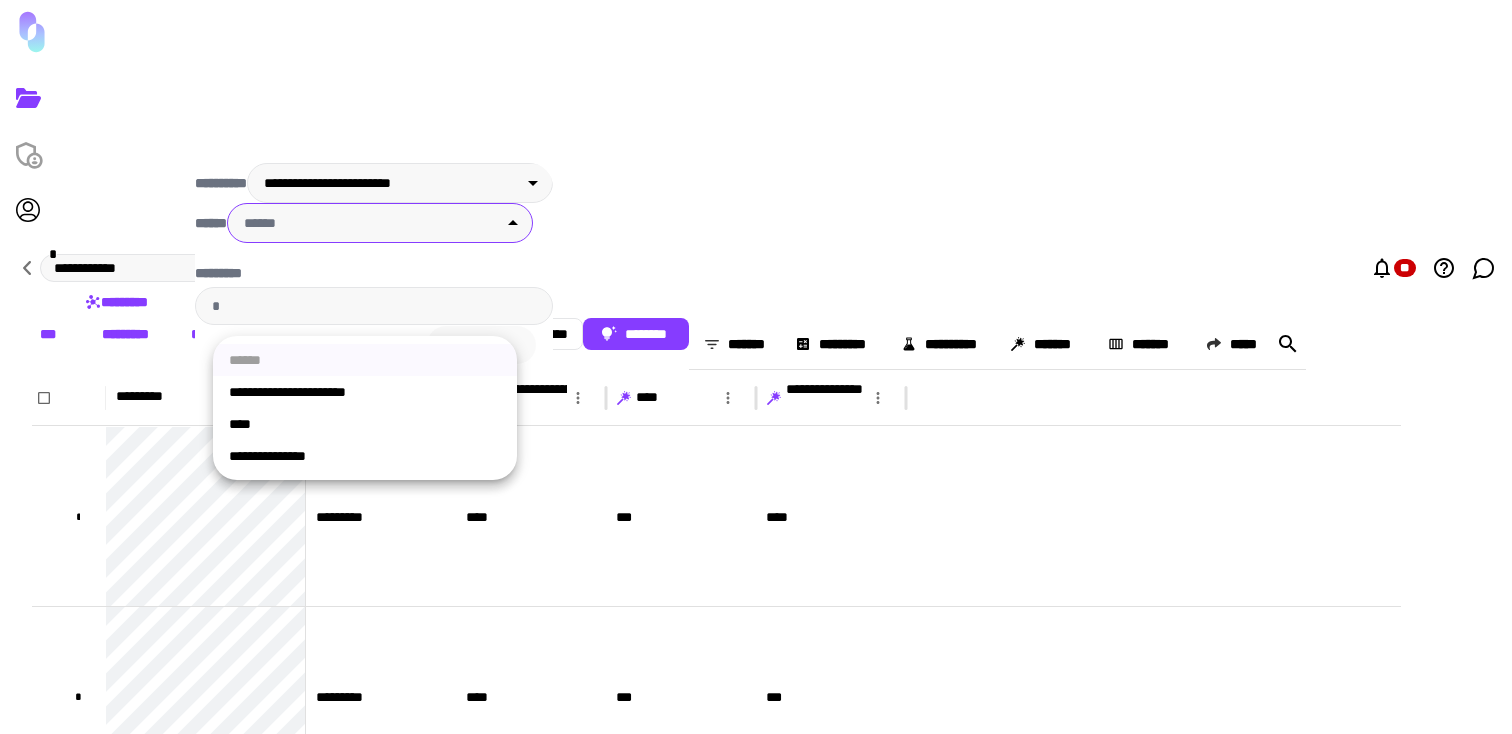 click on "**********" at bounding box center (365, 392) 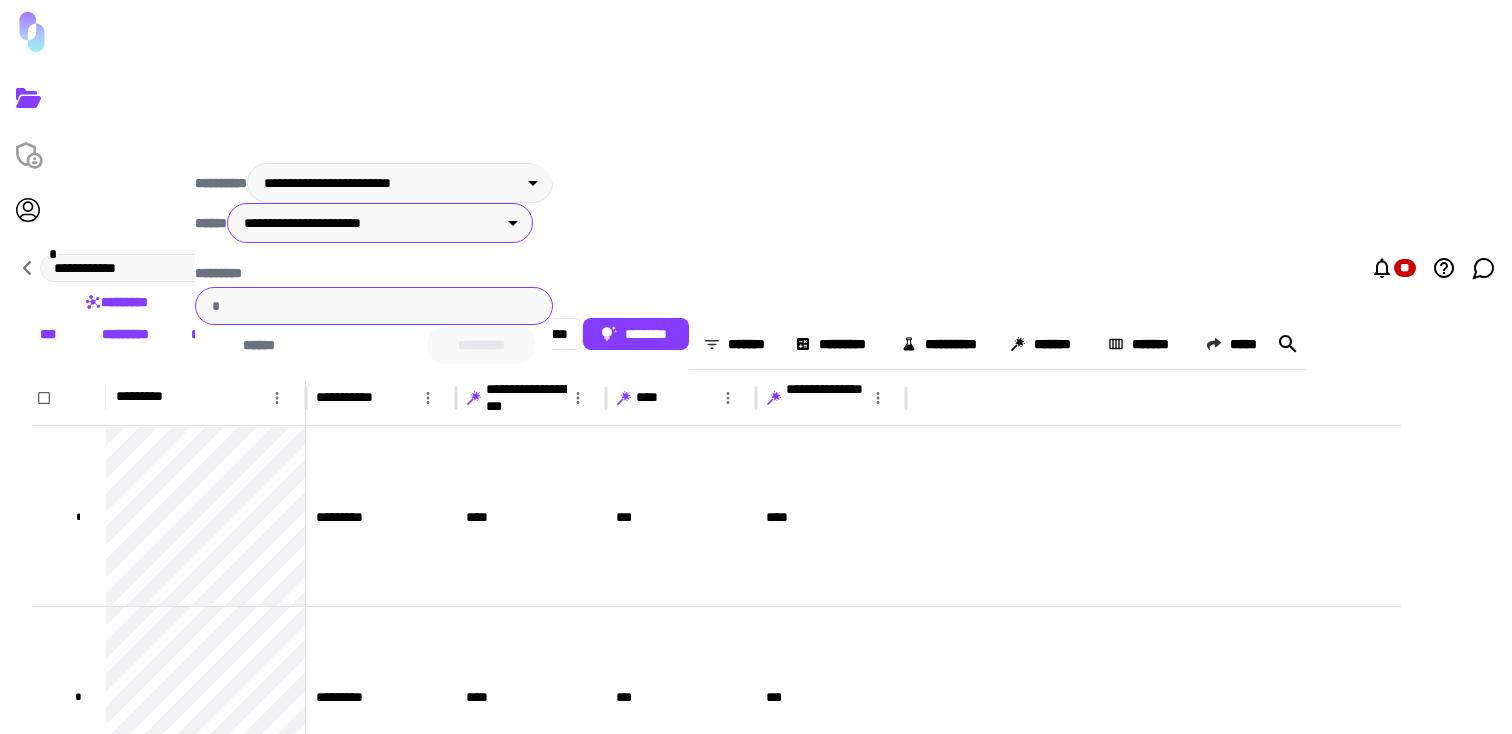 click on "*********" at bounding box center [374, 306] 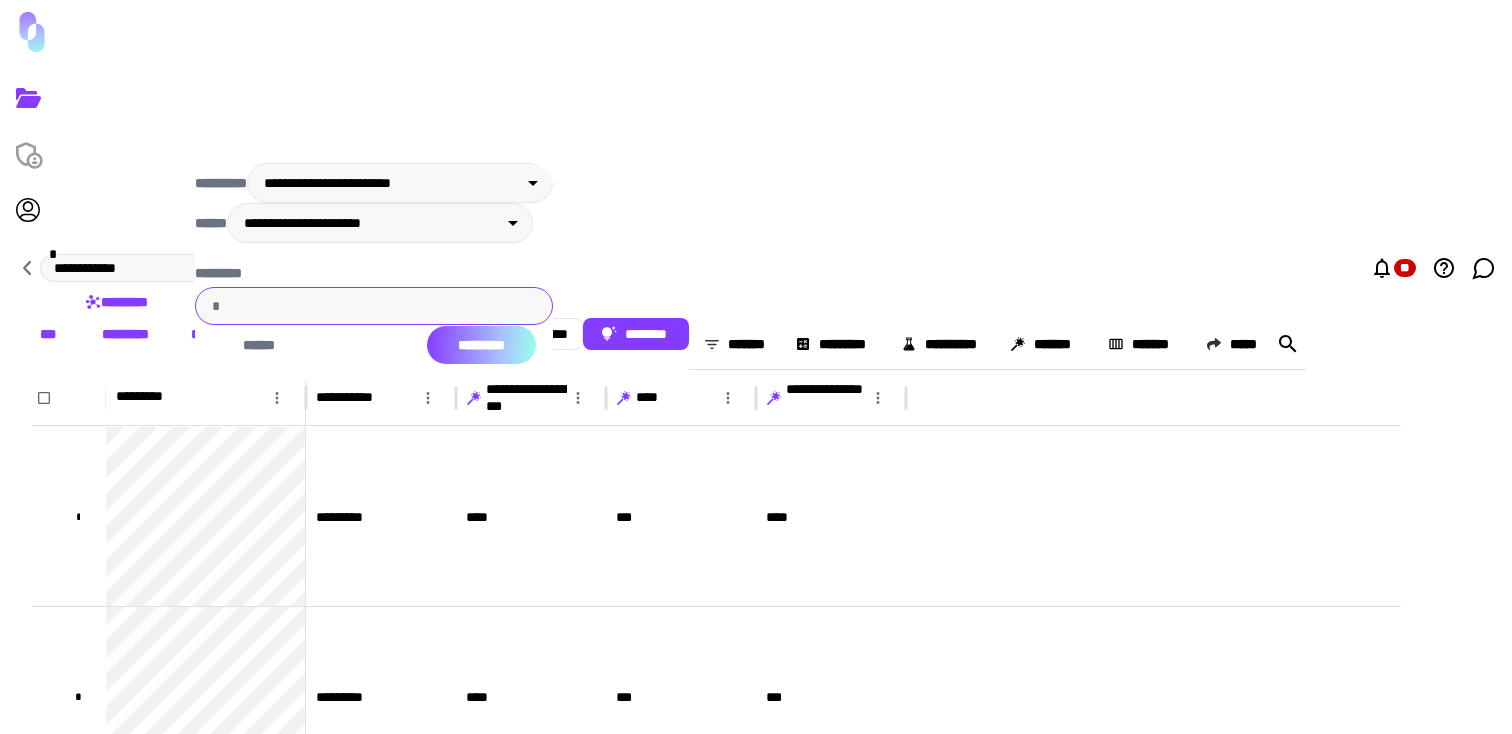 type on "***" 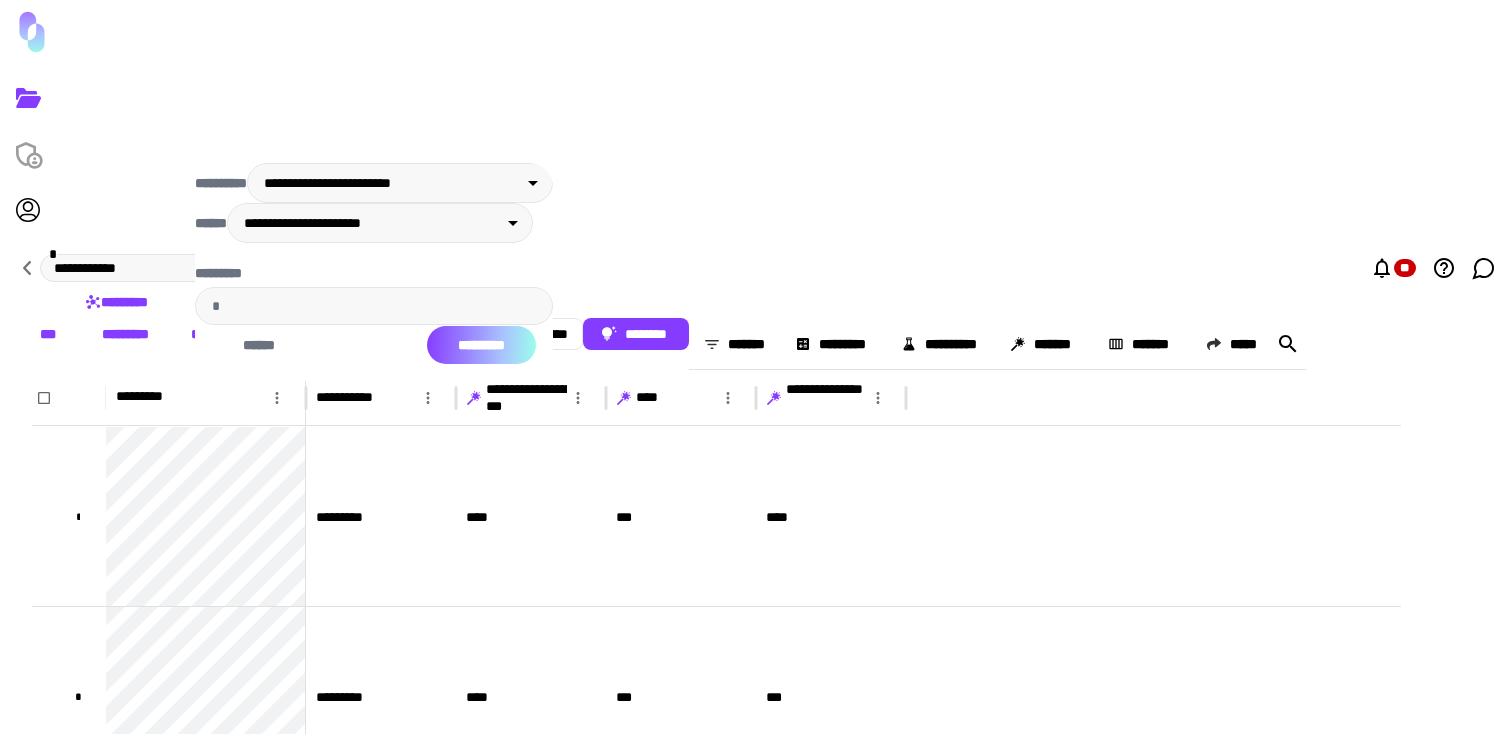 click on "*********" at bounding box center [481, 345] 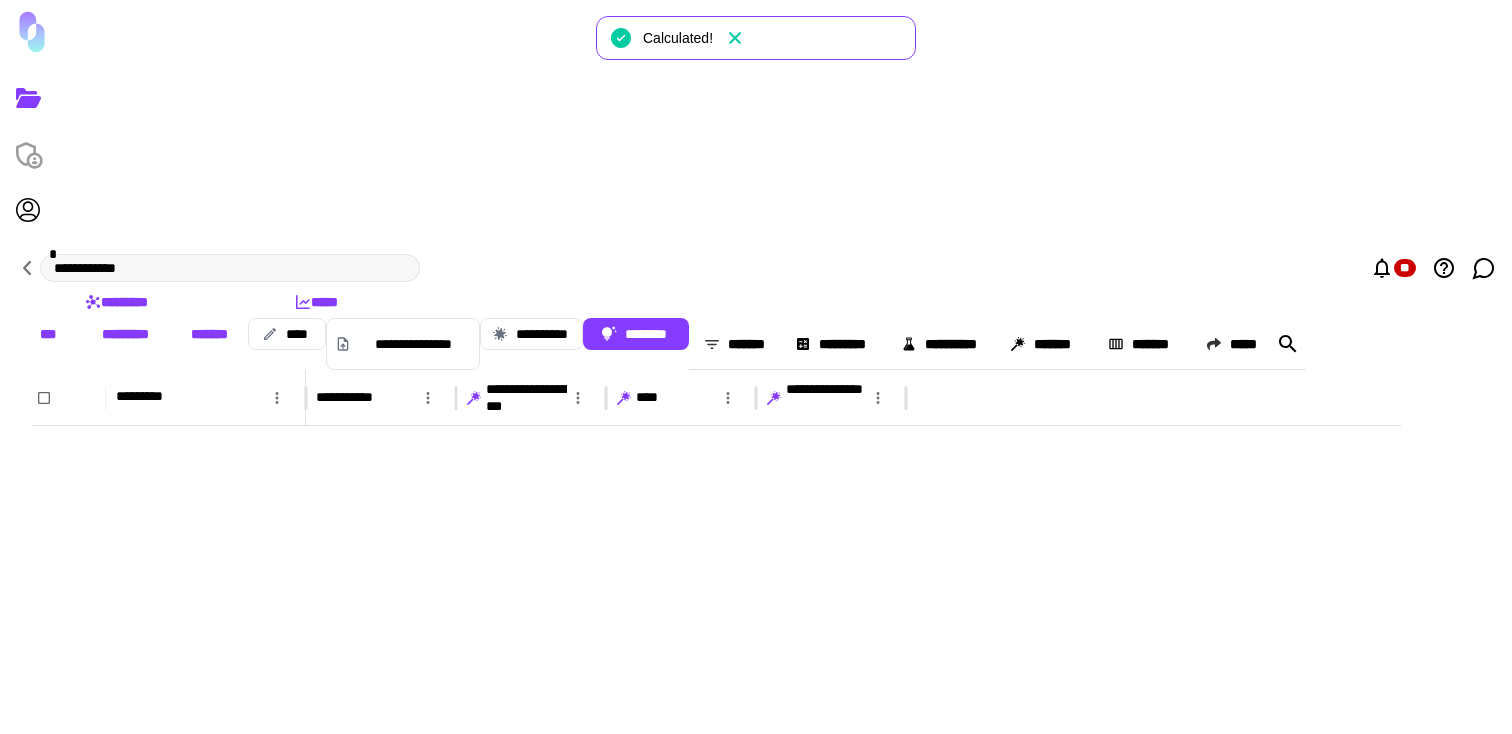scroll, scrollTop: 2566, scrollLeft: 0, axis: vertical 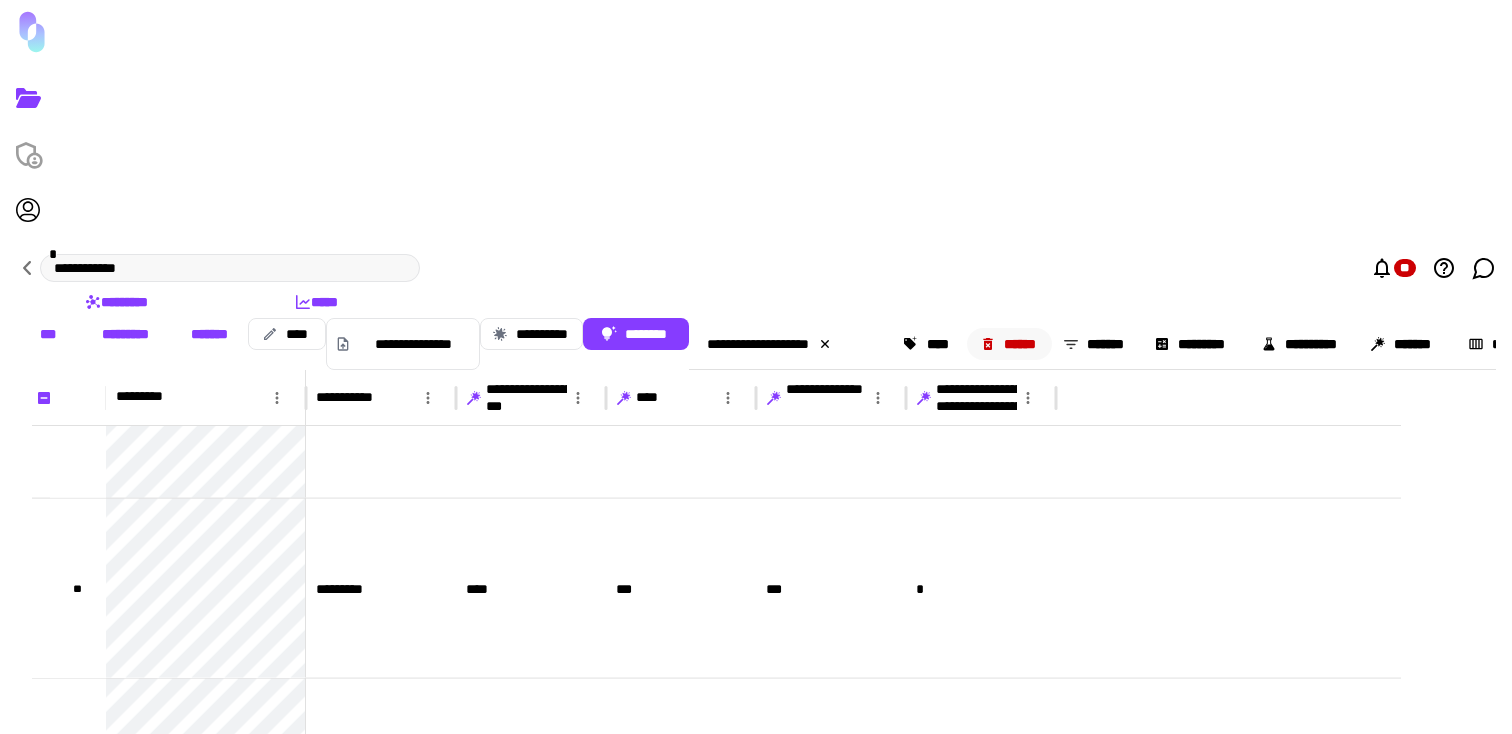 click on "******" at bounding box center (1010, 344) 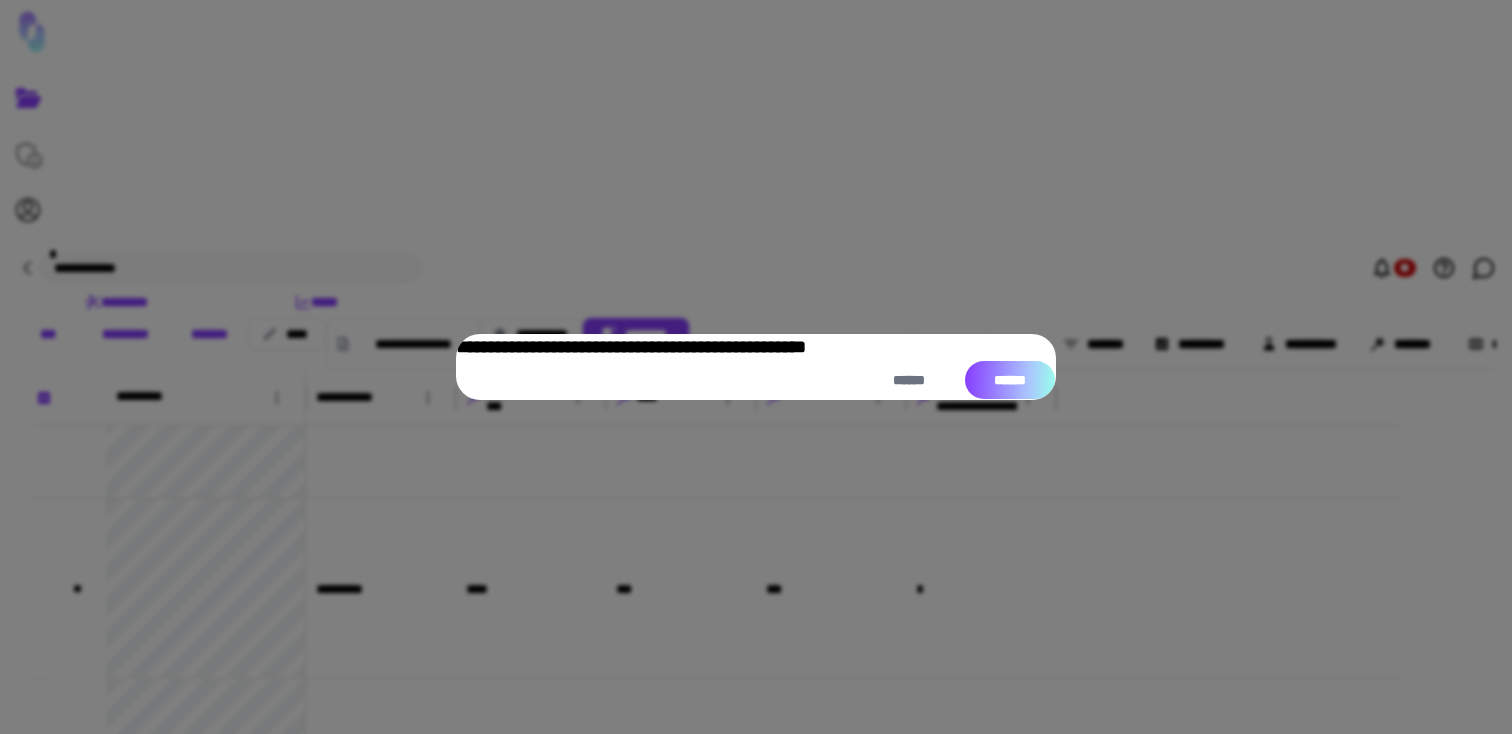 click on "******" at bounding box center (1010, 380) 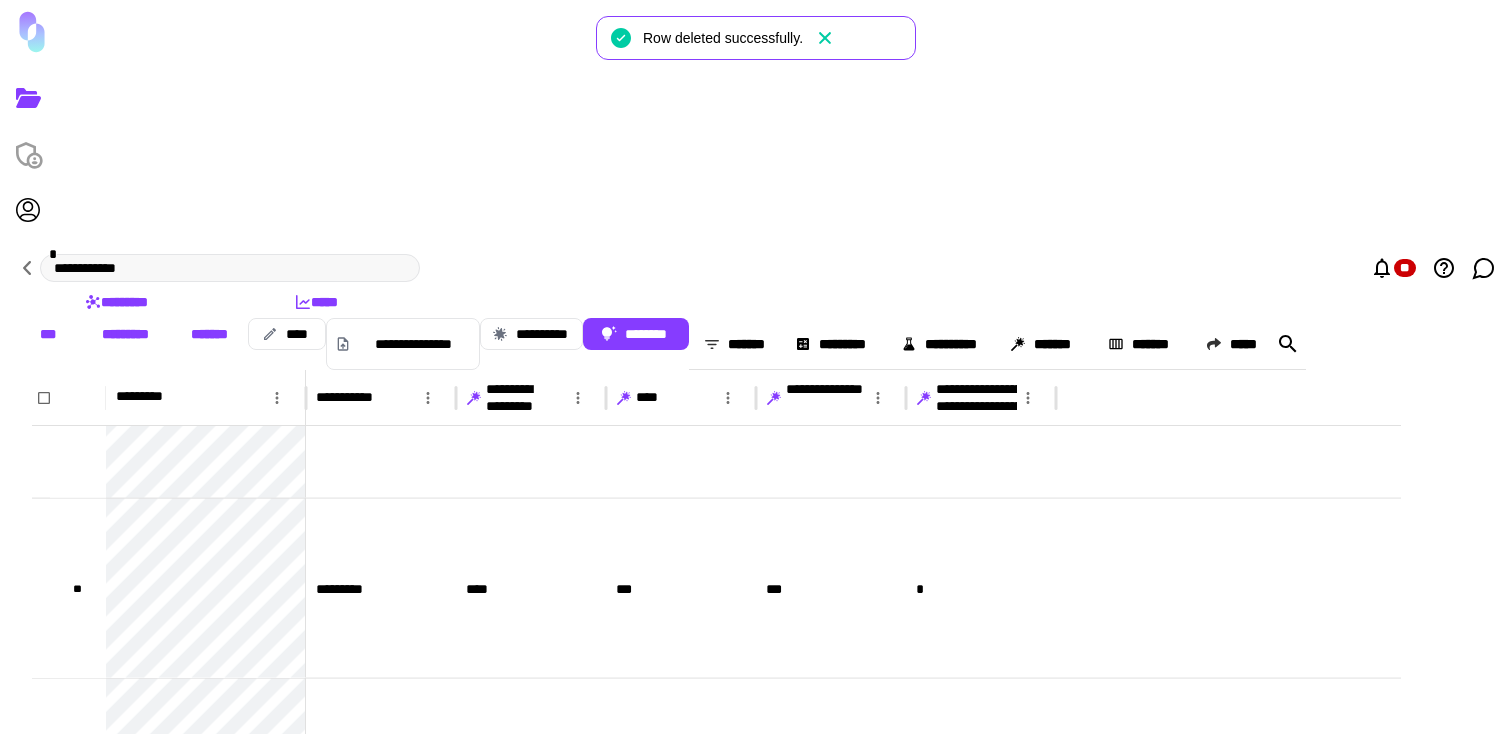 click 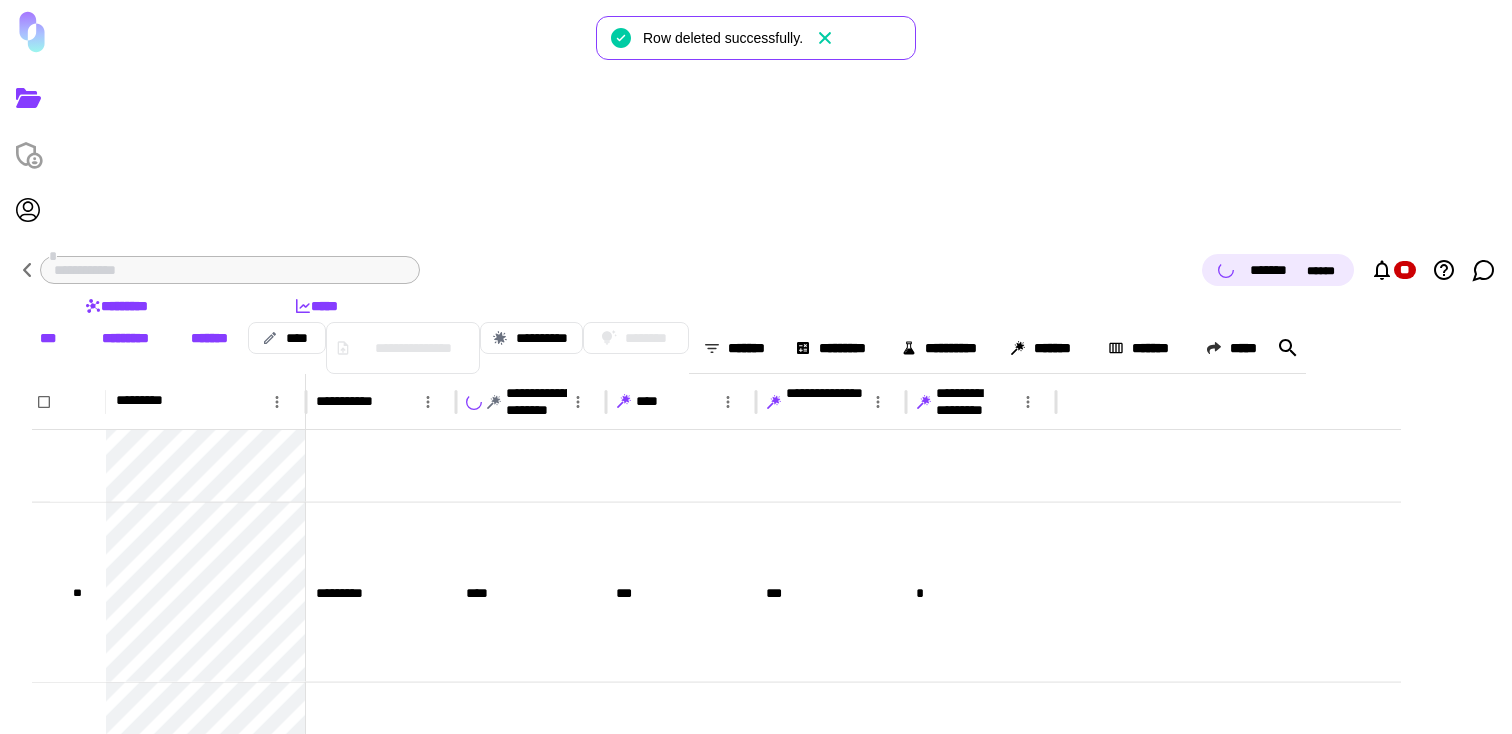 click 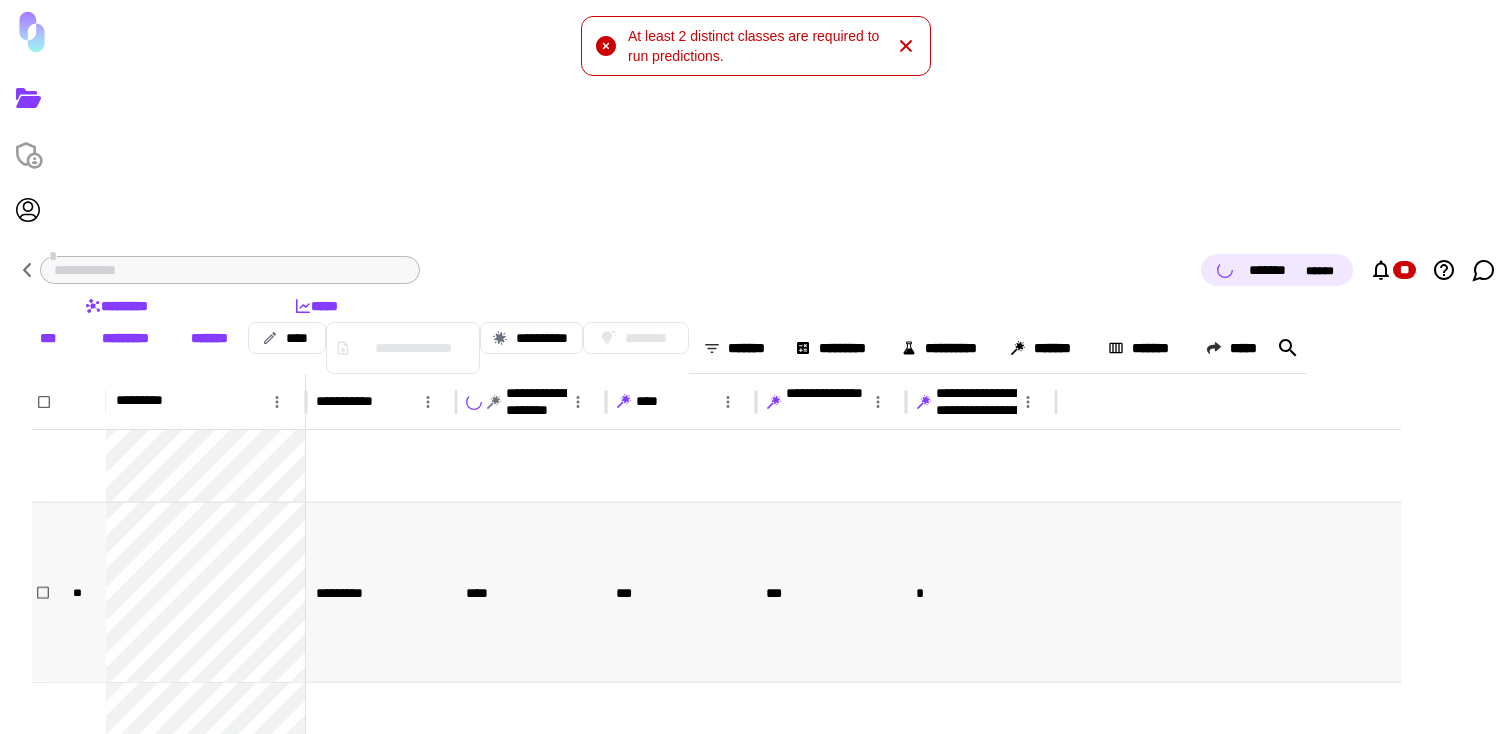 scroll, scrollTop: 9246, scrollLeft: 0, axis: vertical 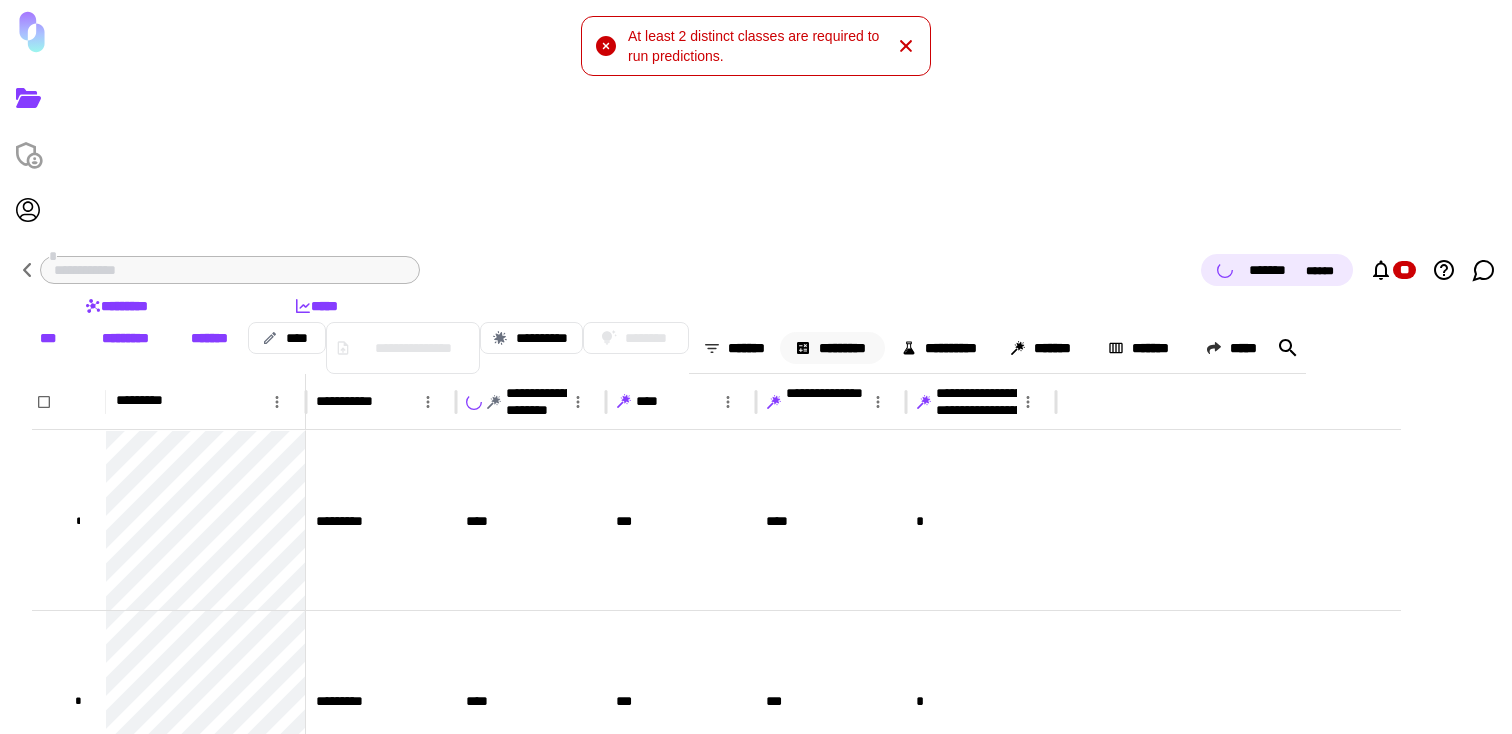 click on "*********" at bounding box center (832, 348) 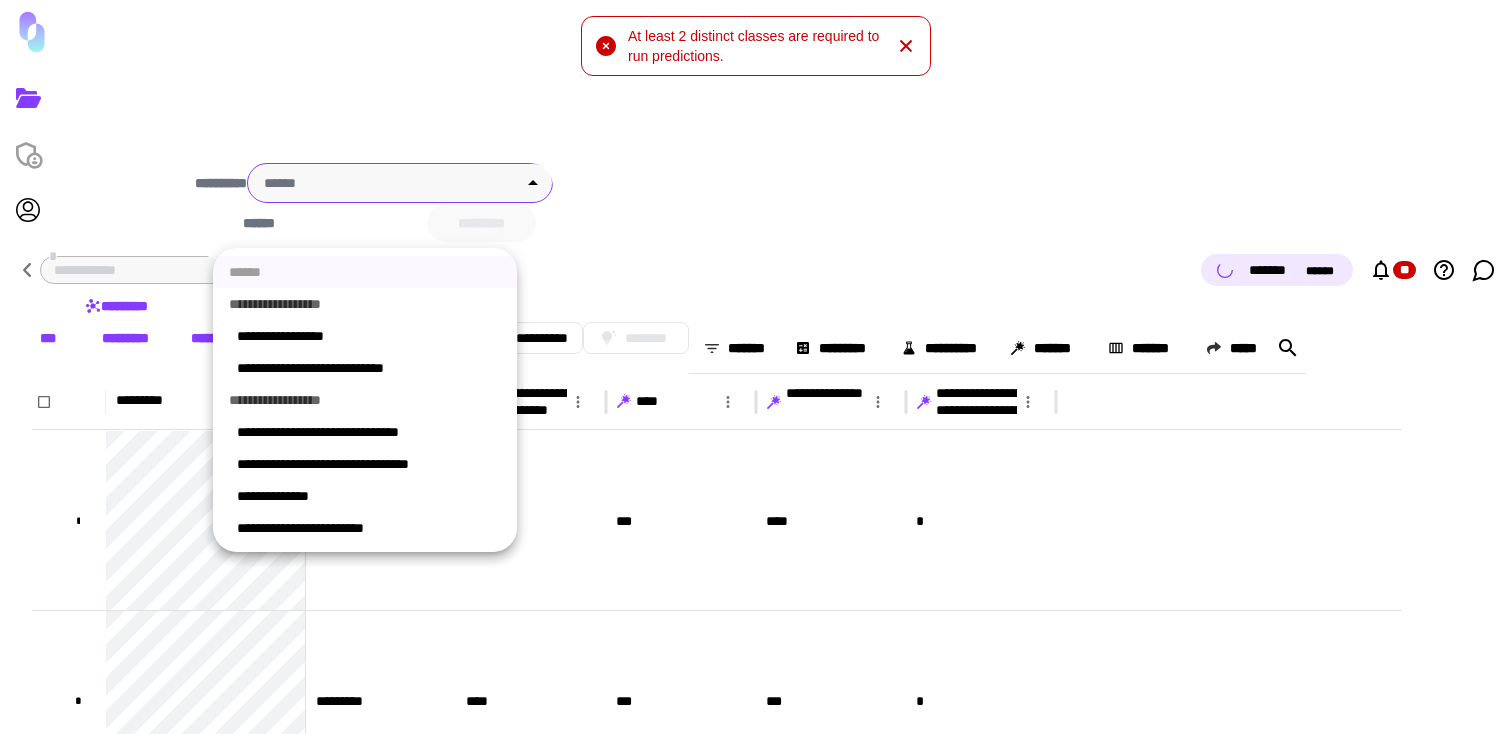 click on "**********" at bounding box center [756, 367] 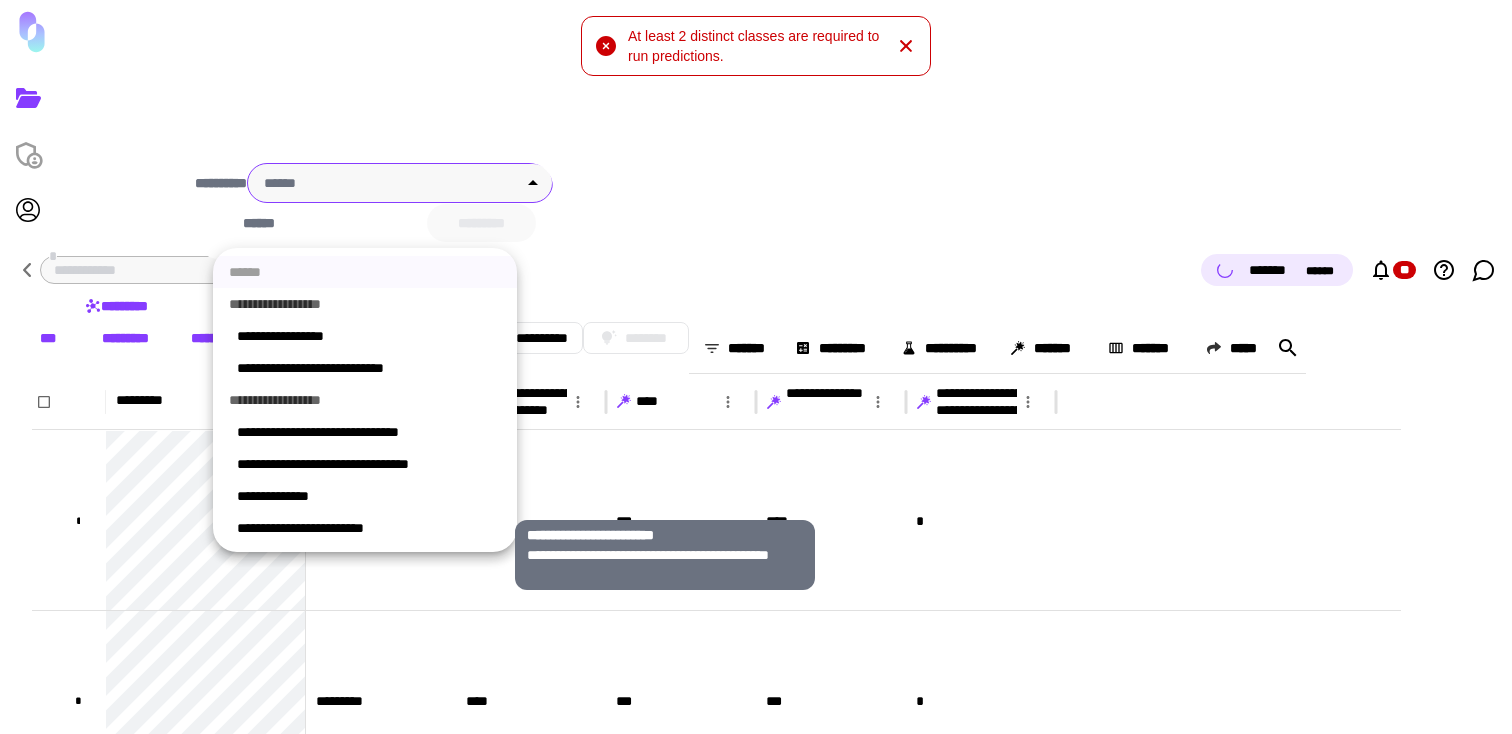 click on "**********" at bounding box center [369, 528] 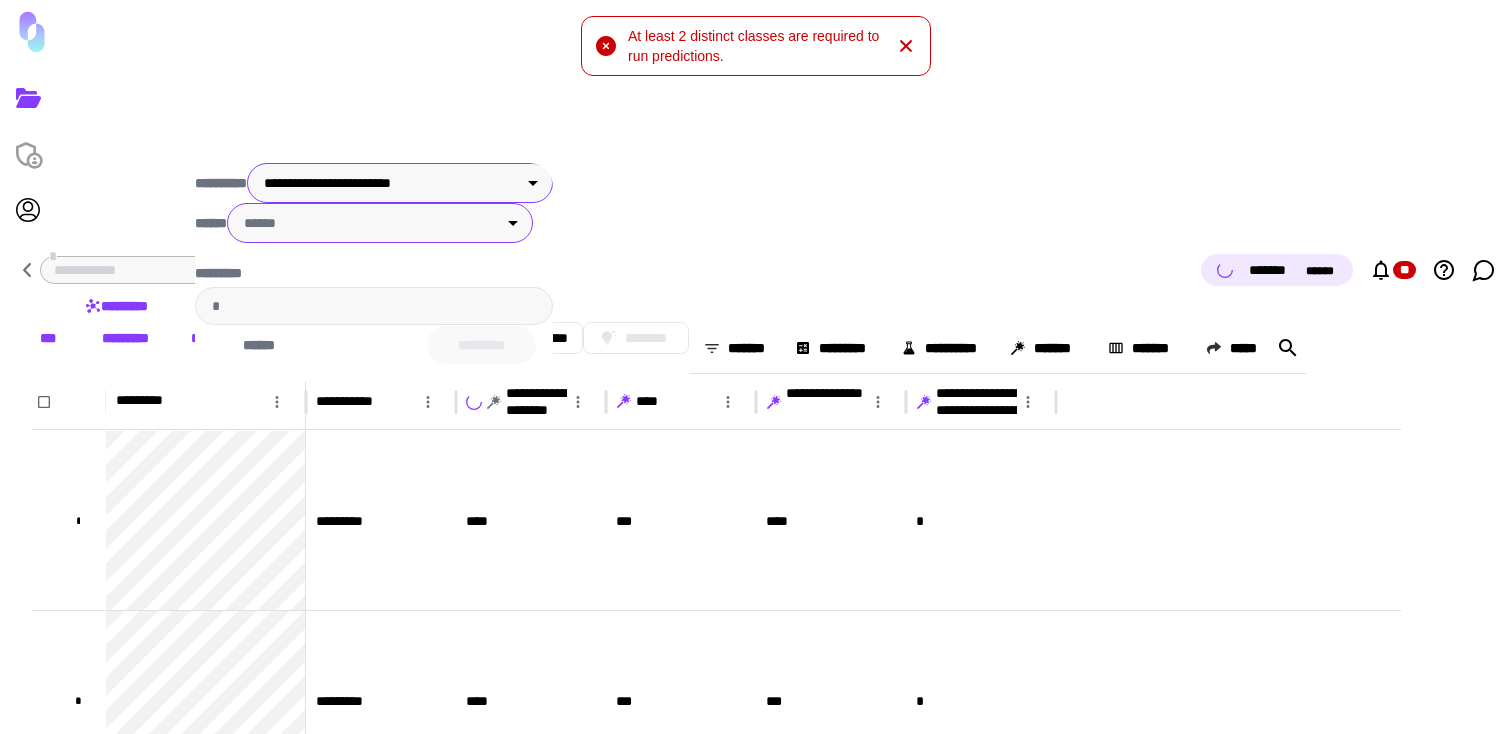 click on "**********" at bounding box center (756, 367) 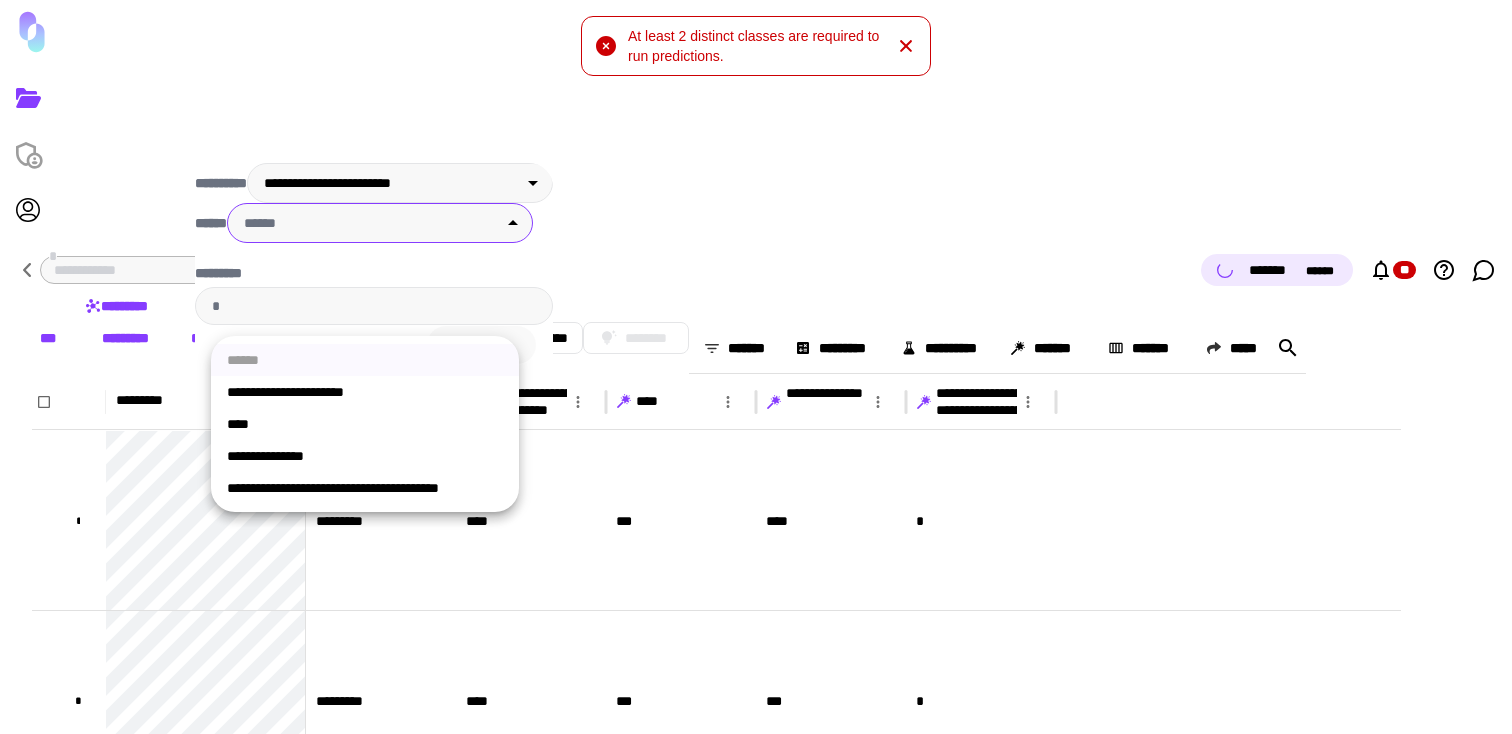 click on "**********" at bounding box center [365, 456] 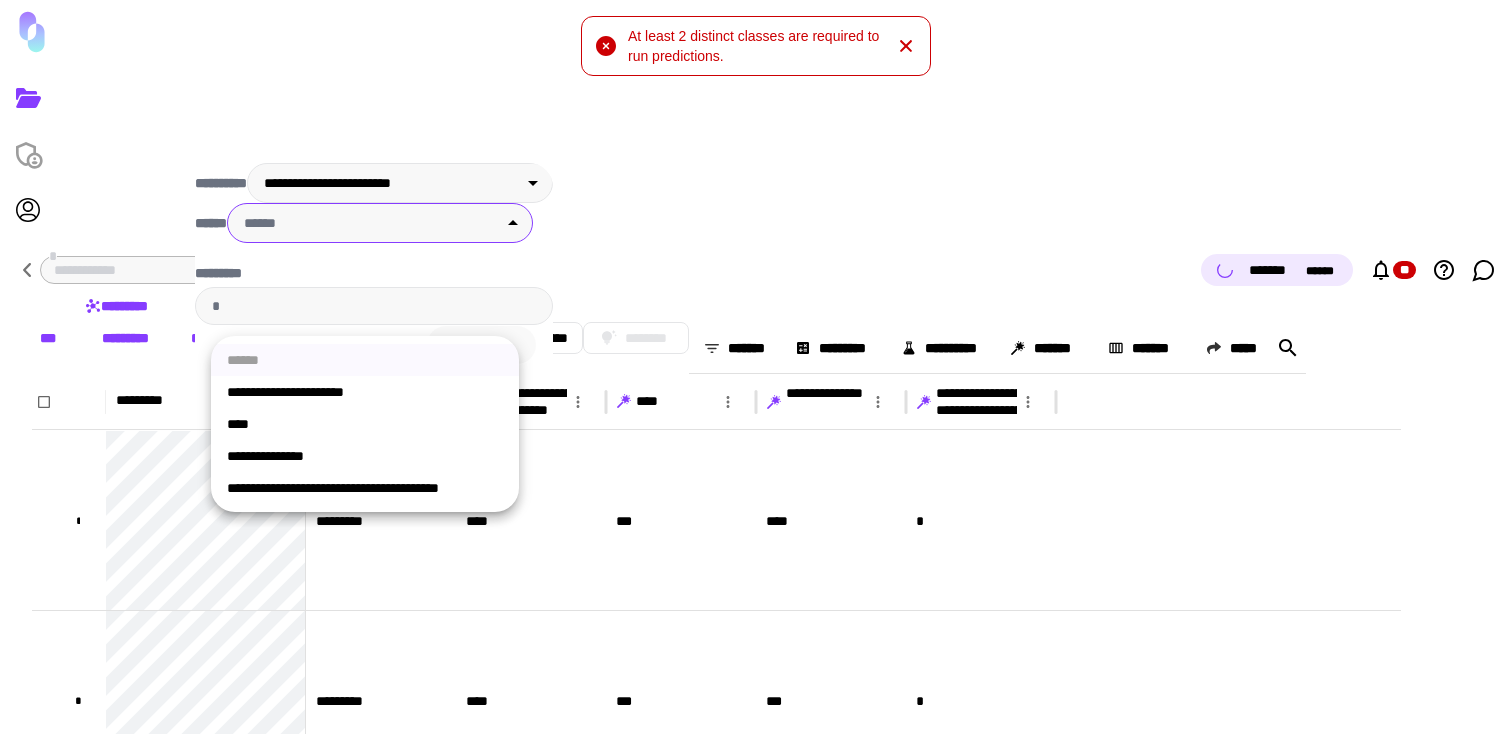 type on "**********" 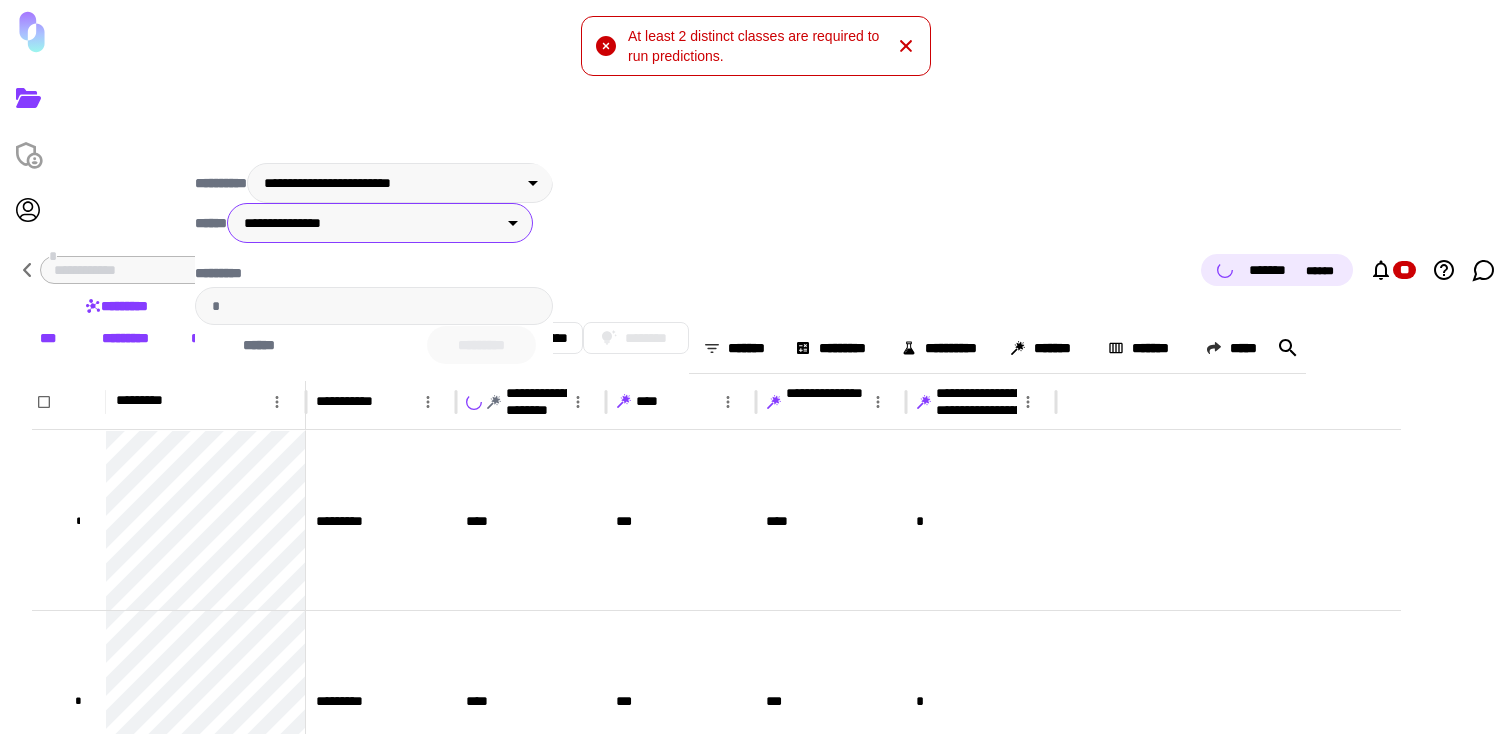 click on "*********" at bounding box center (374, 294) 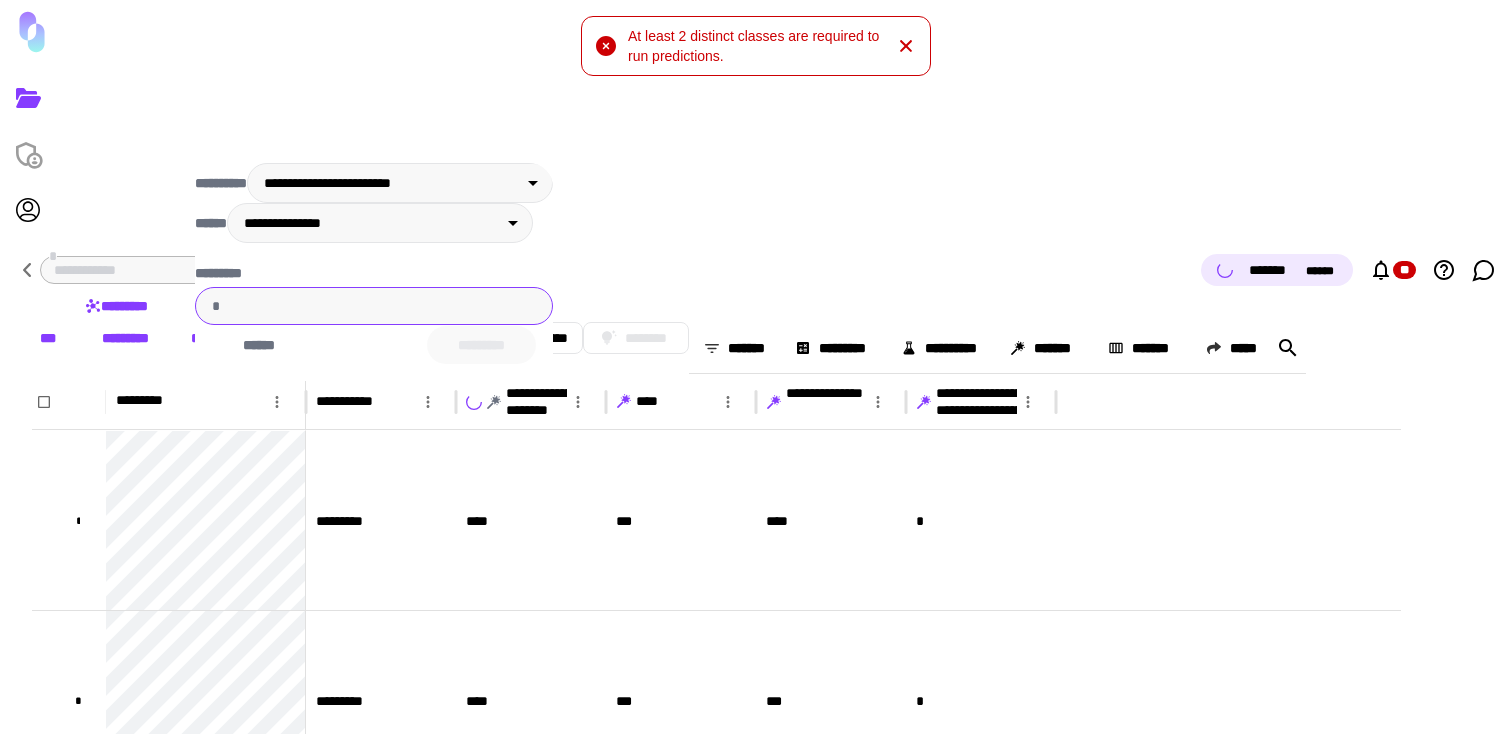click on "*********" at bounding box center (374, 306) 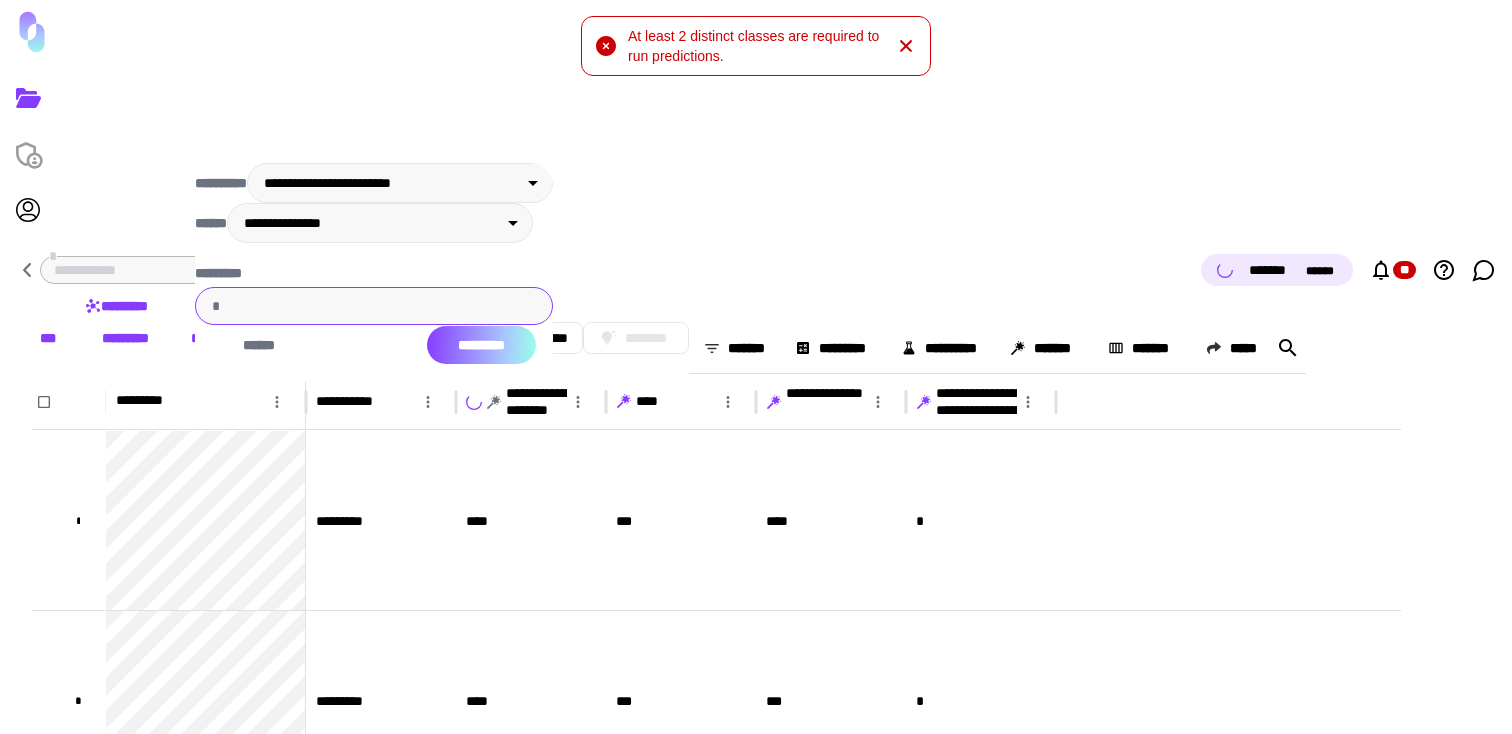 type on "***" 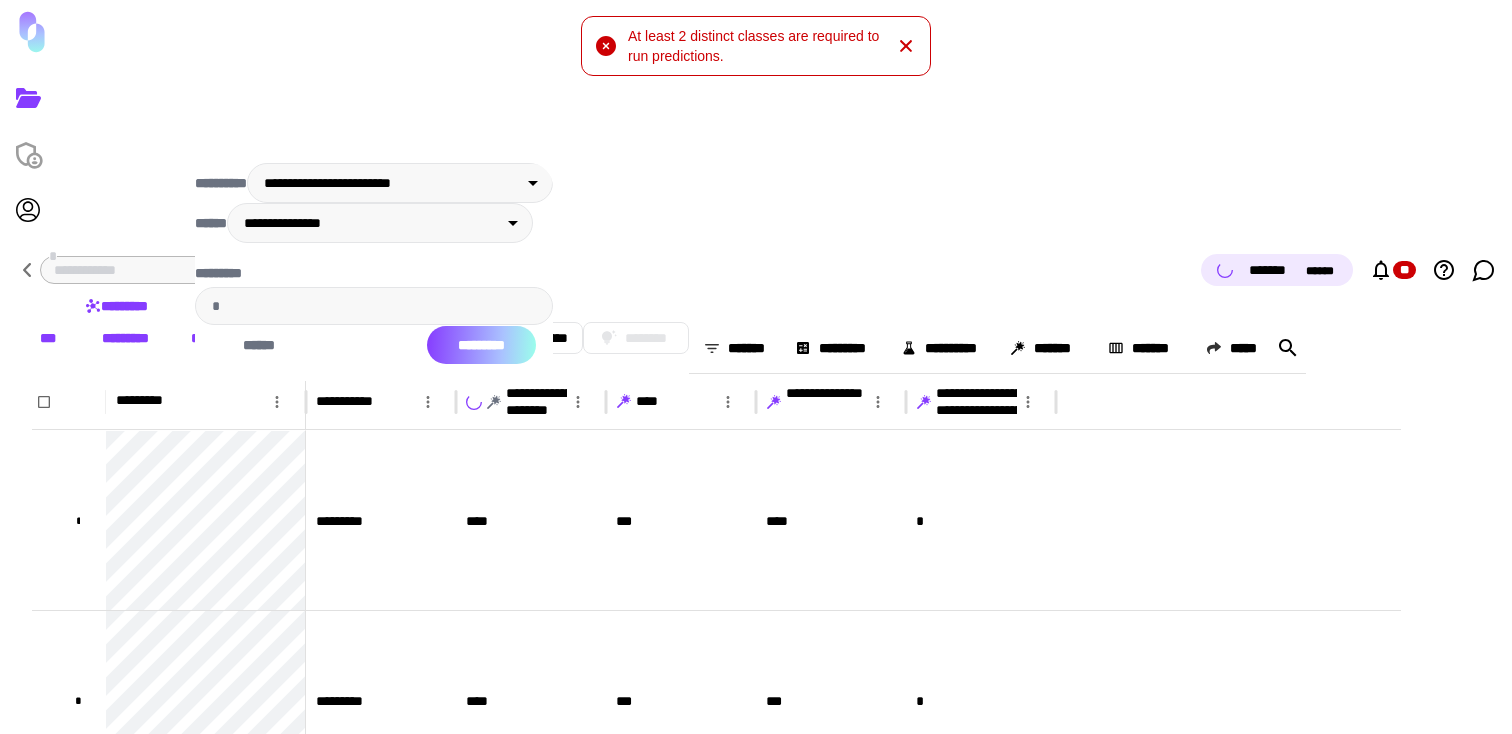 click on "*********" at bounding box center [481, 345] 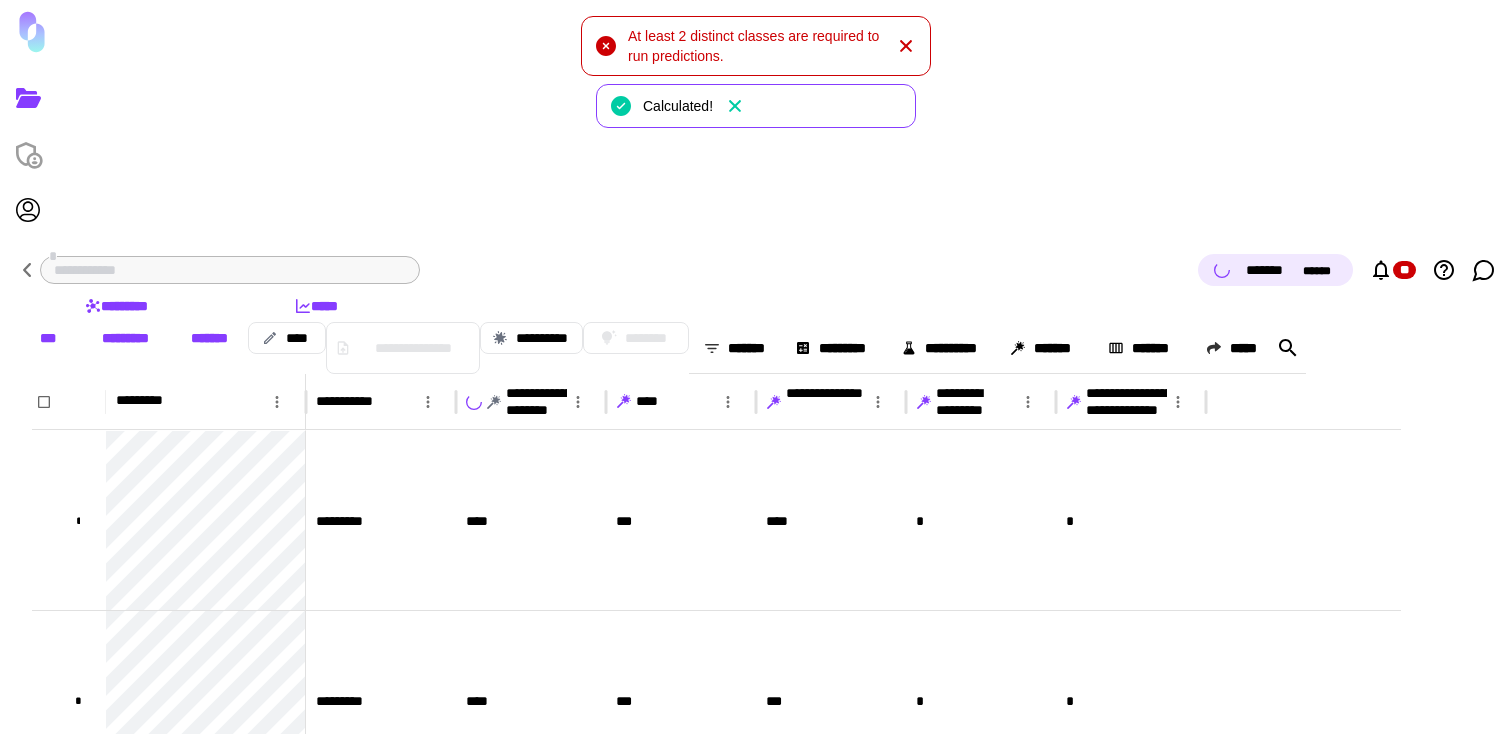 click 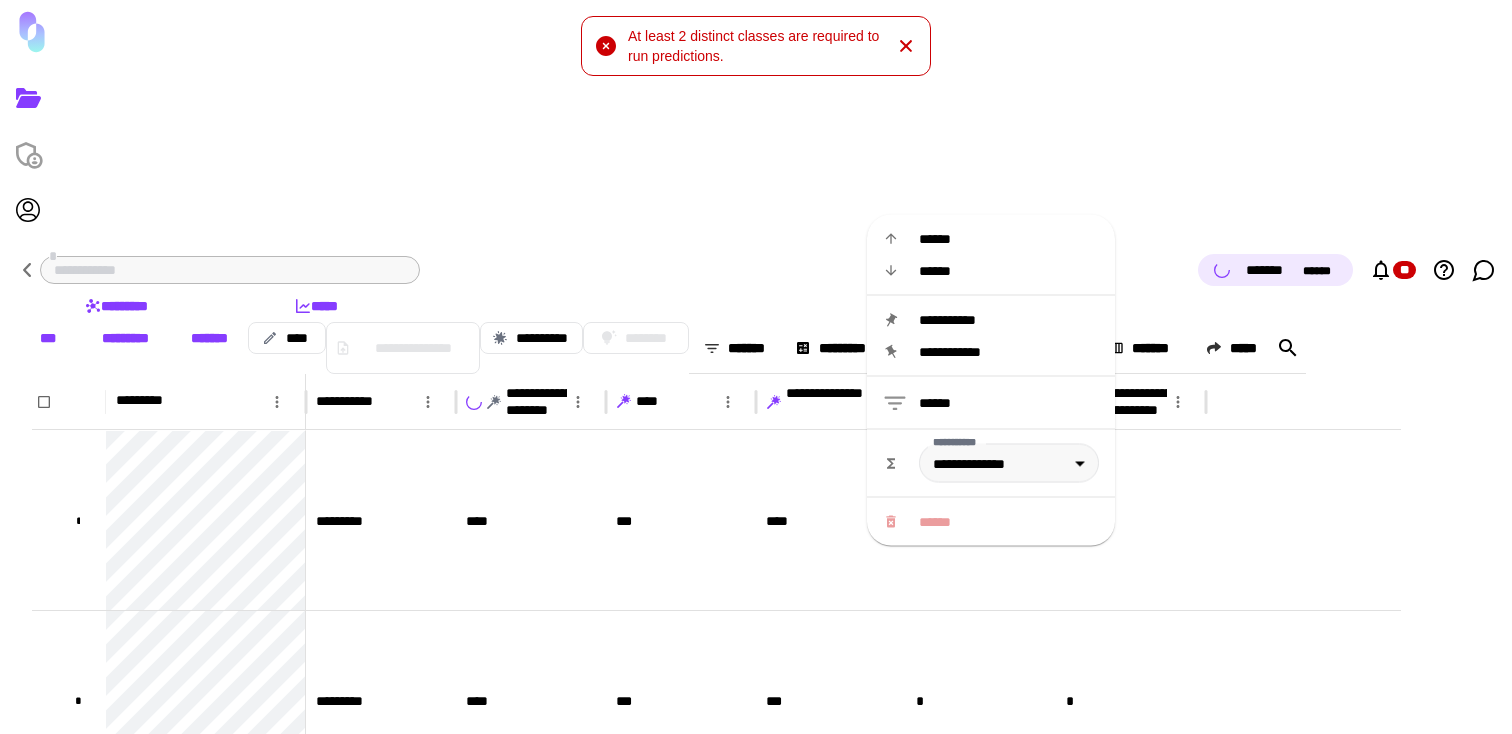 click on "**********" at bounding box center [991, 380] 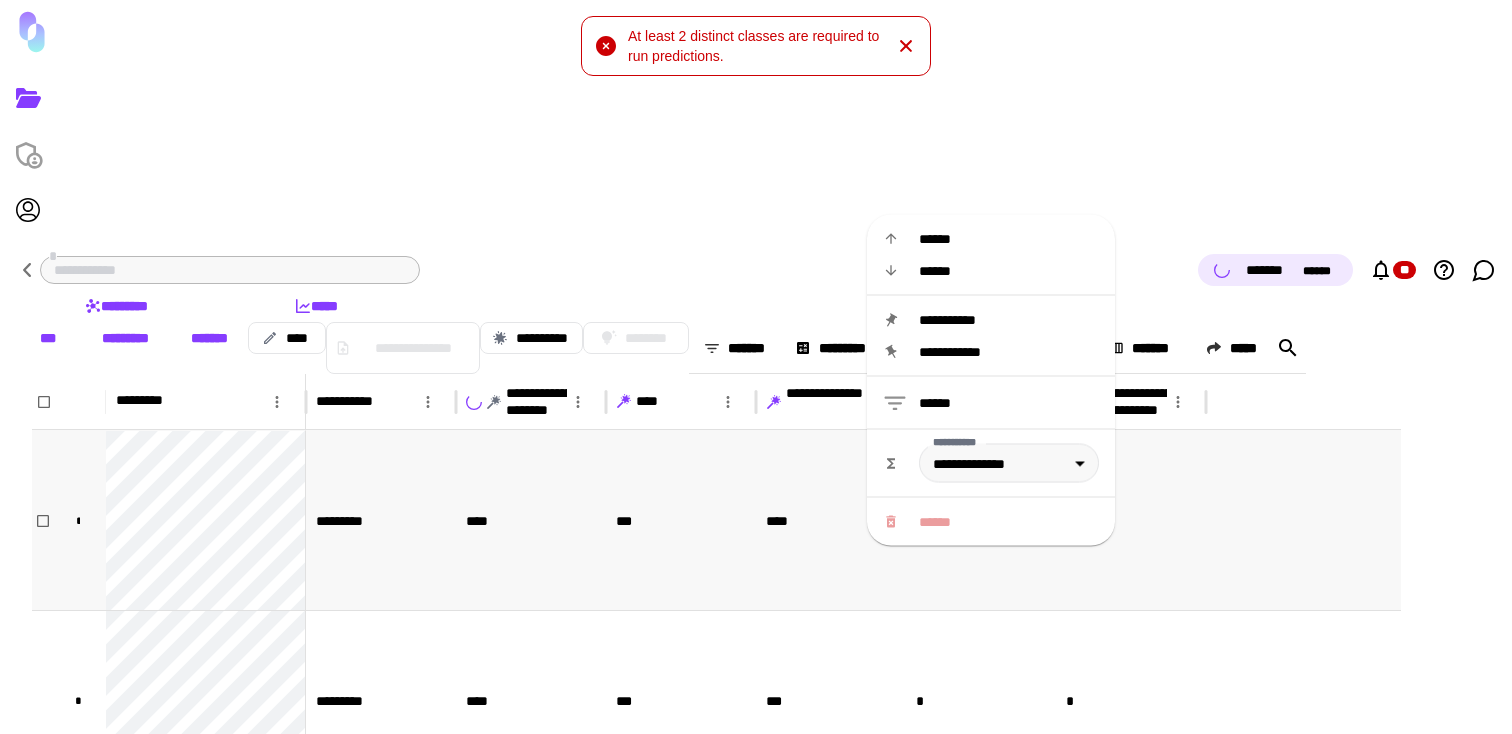 click at bounding box center (1303, 520) 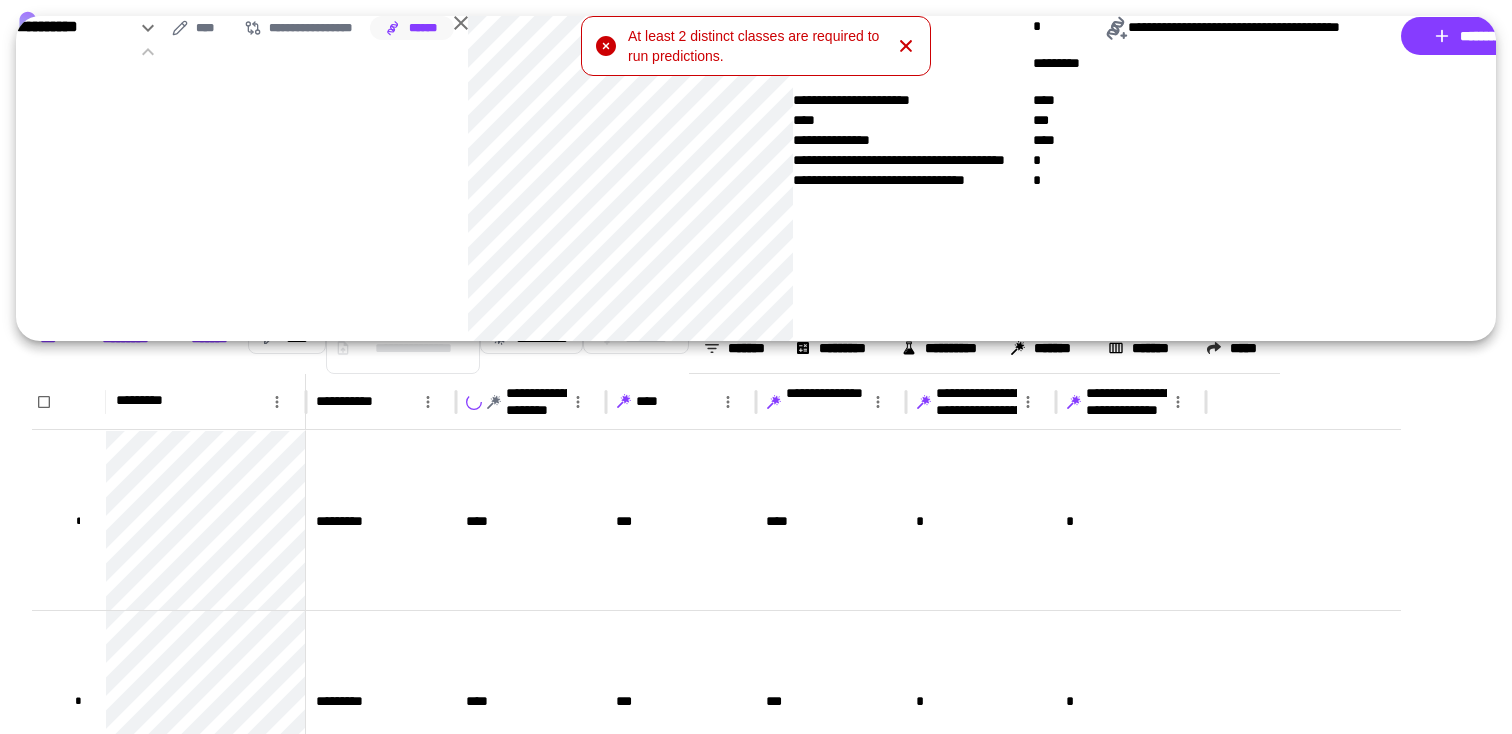 click 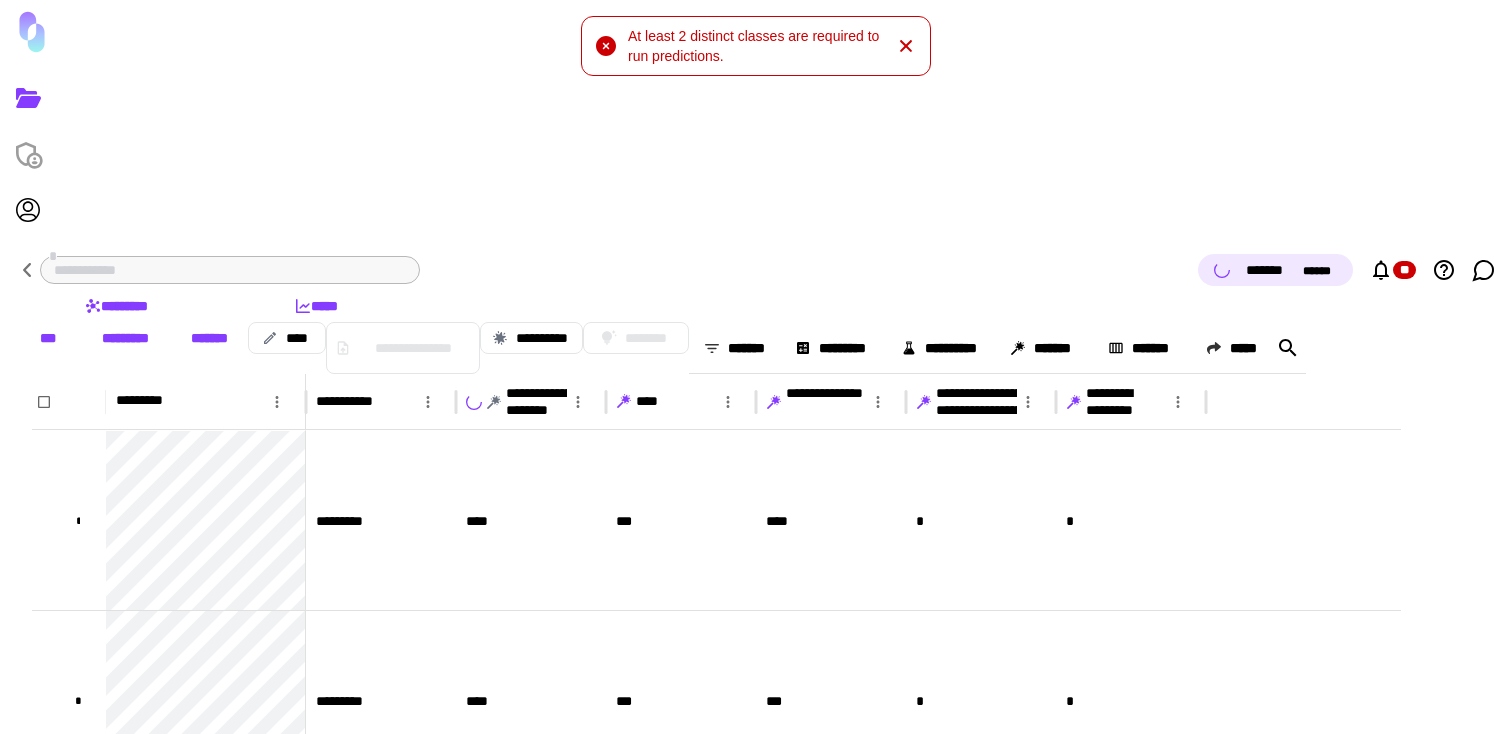 click 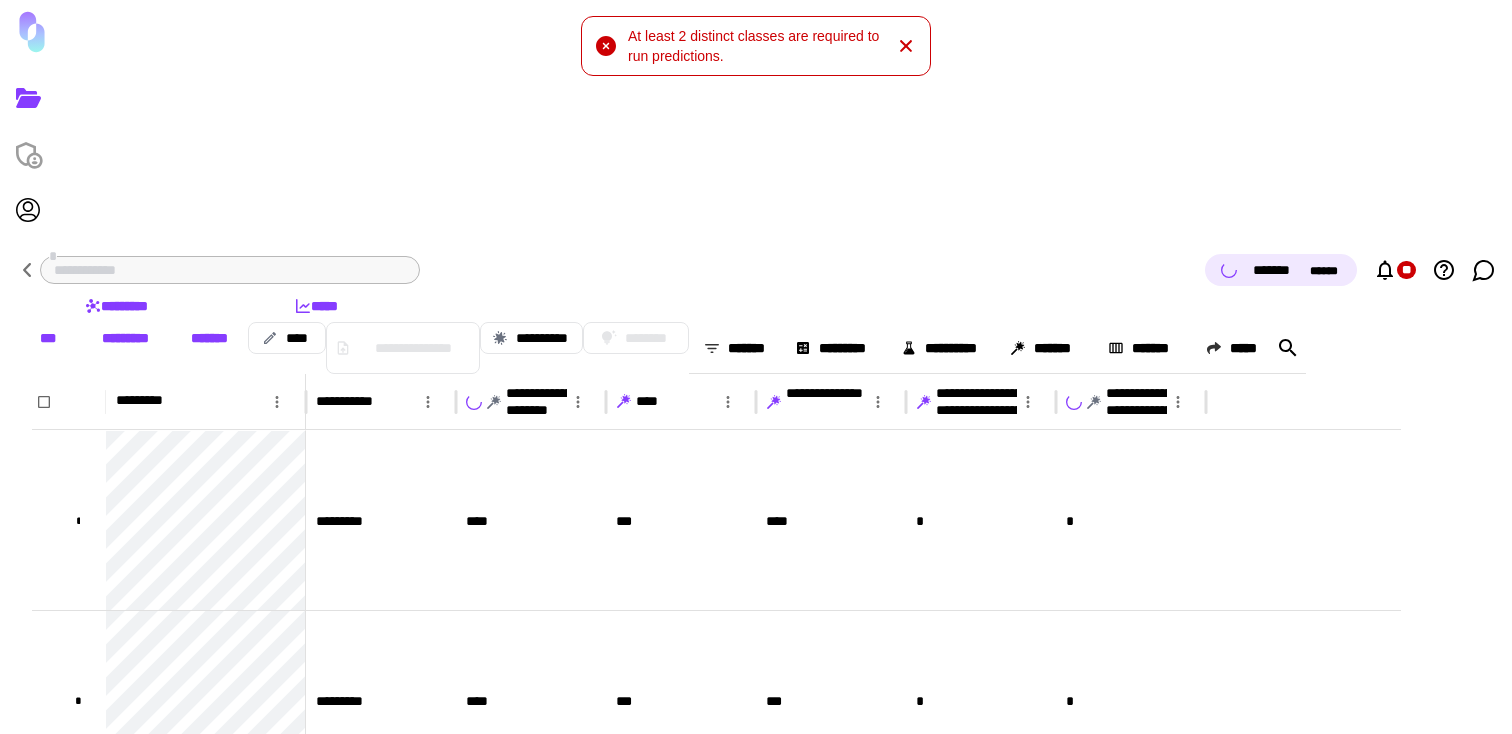 click 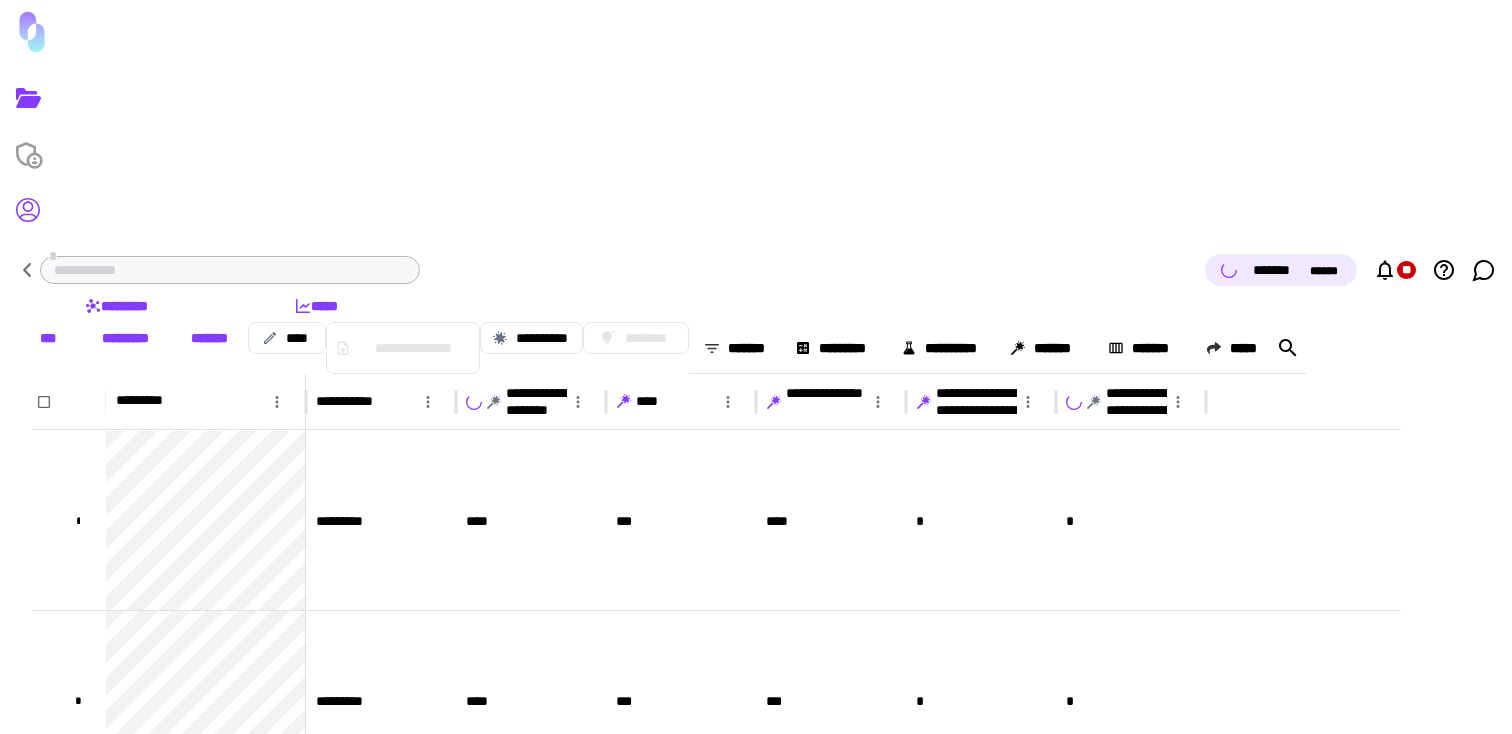 click 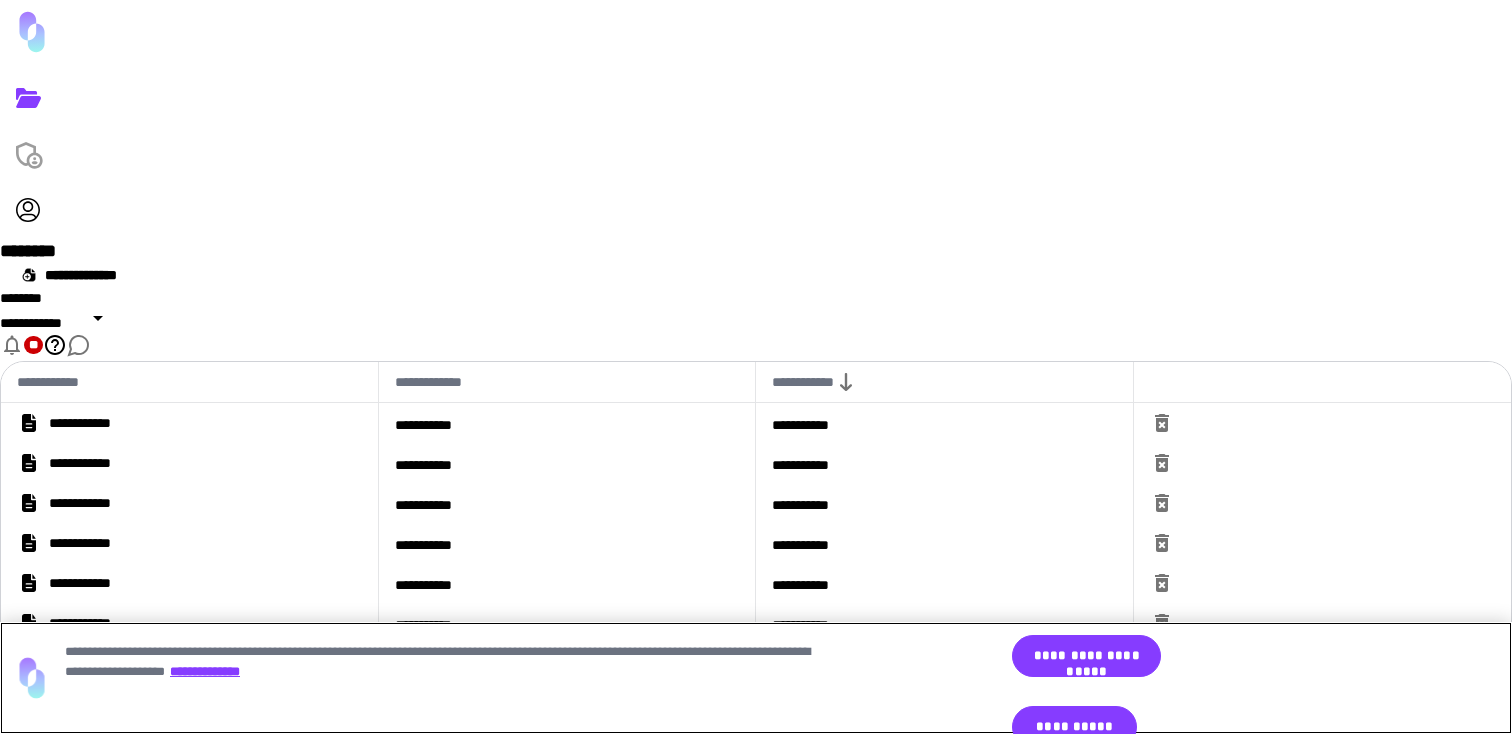 scroll, scrollTop: 0, scrollLeft: 0, axis: both 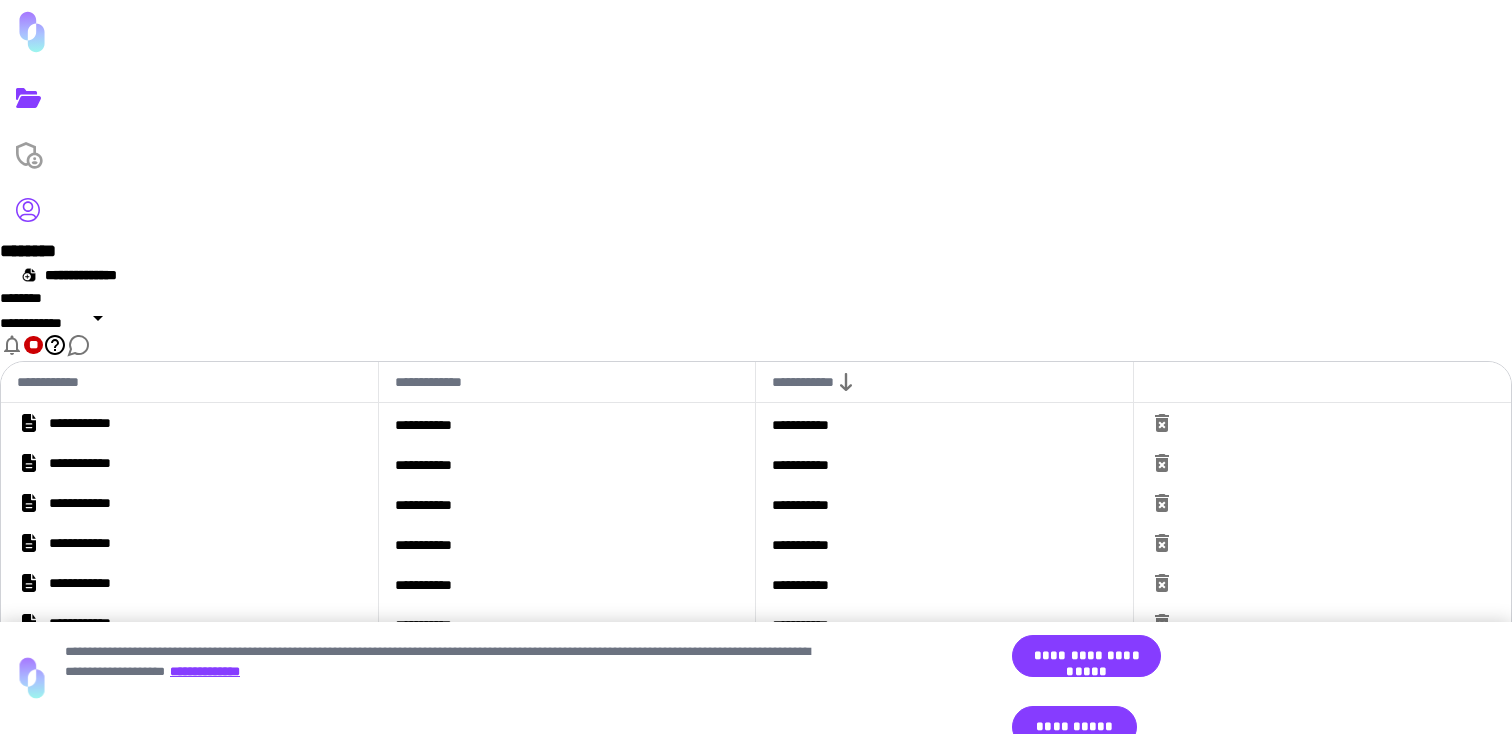 click 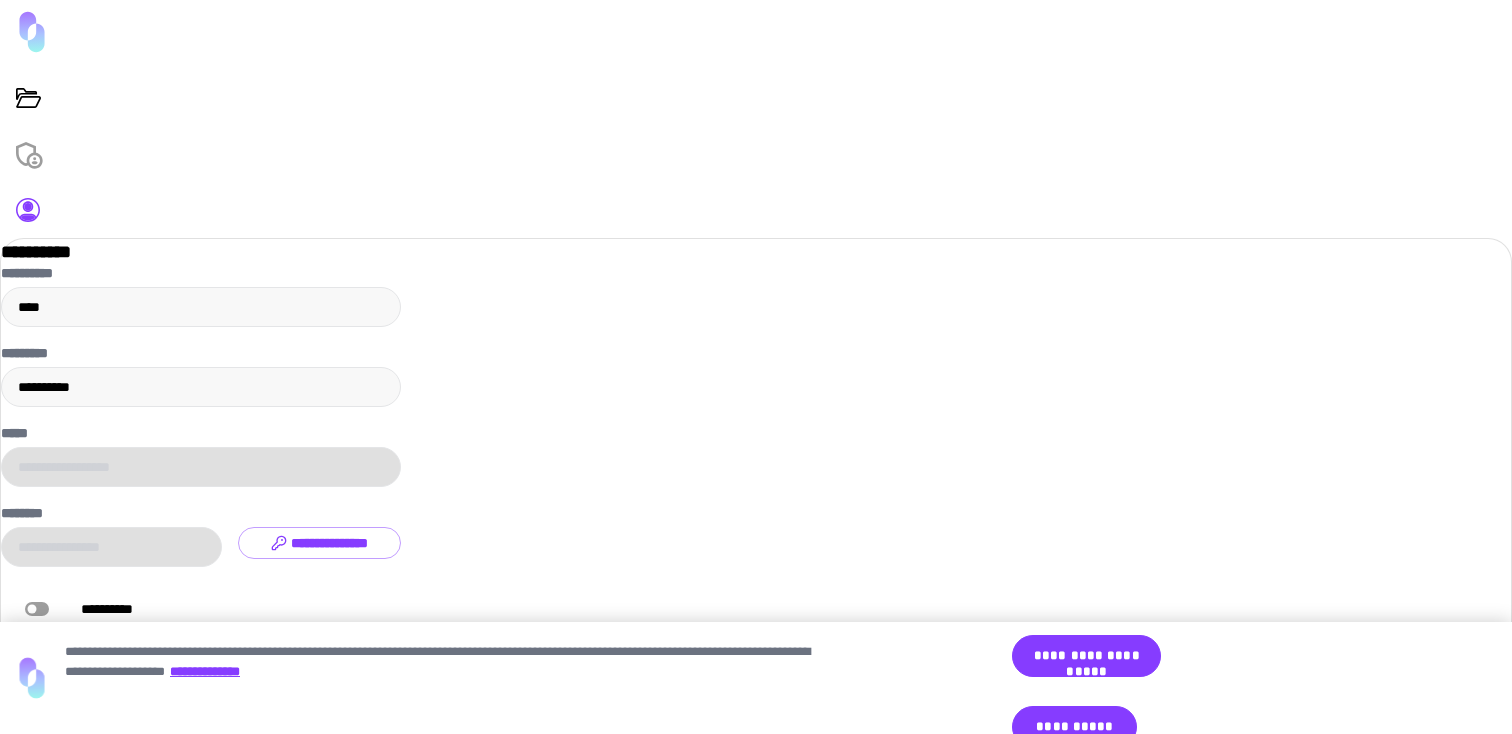 scroll, scrollTop: 114, scrollLeft: 0, axis: vertical 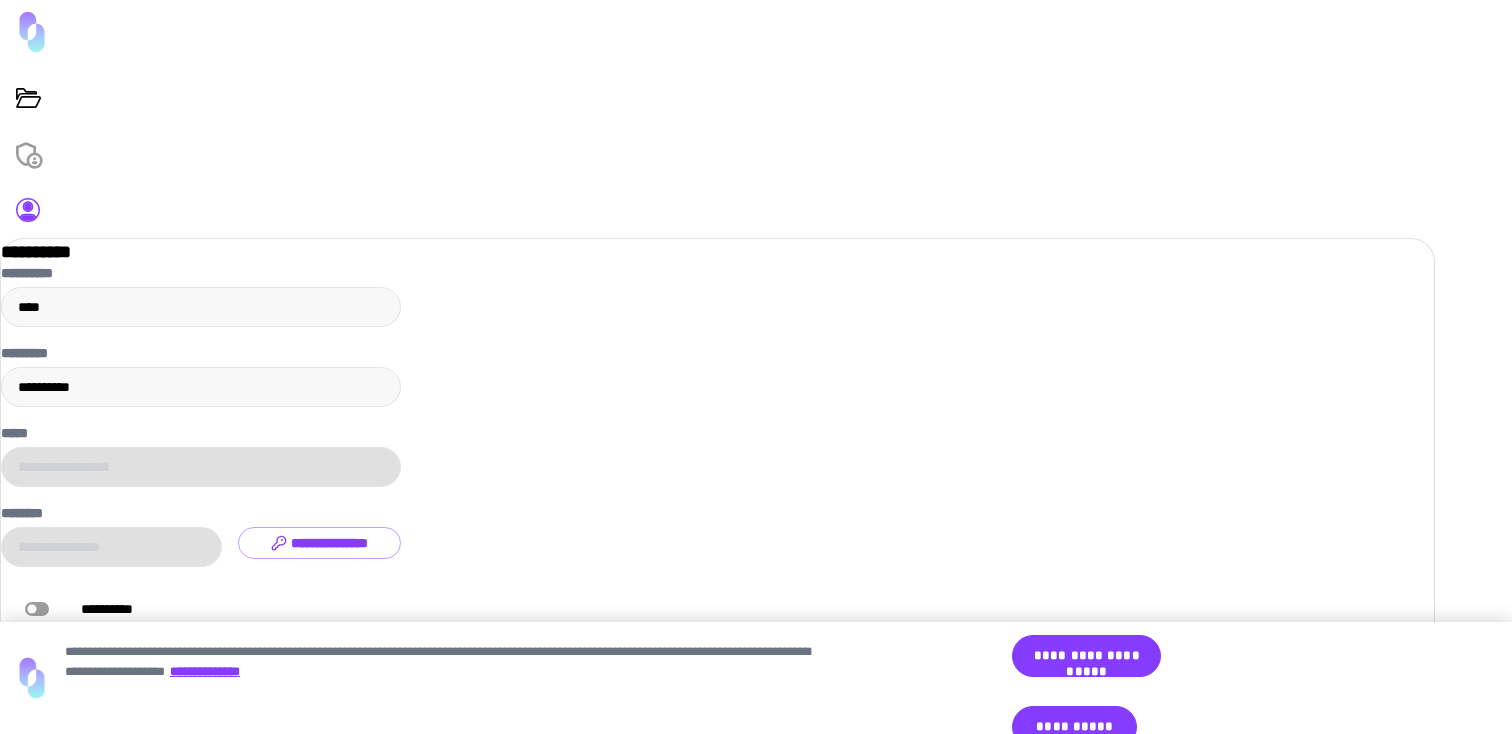 click on "*******" at bounding box center [201, 883] 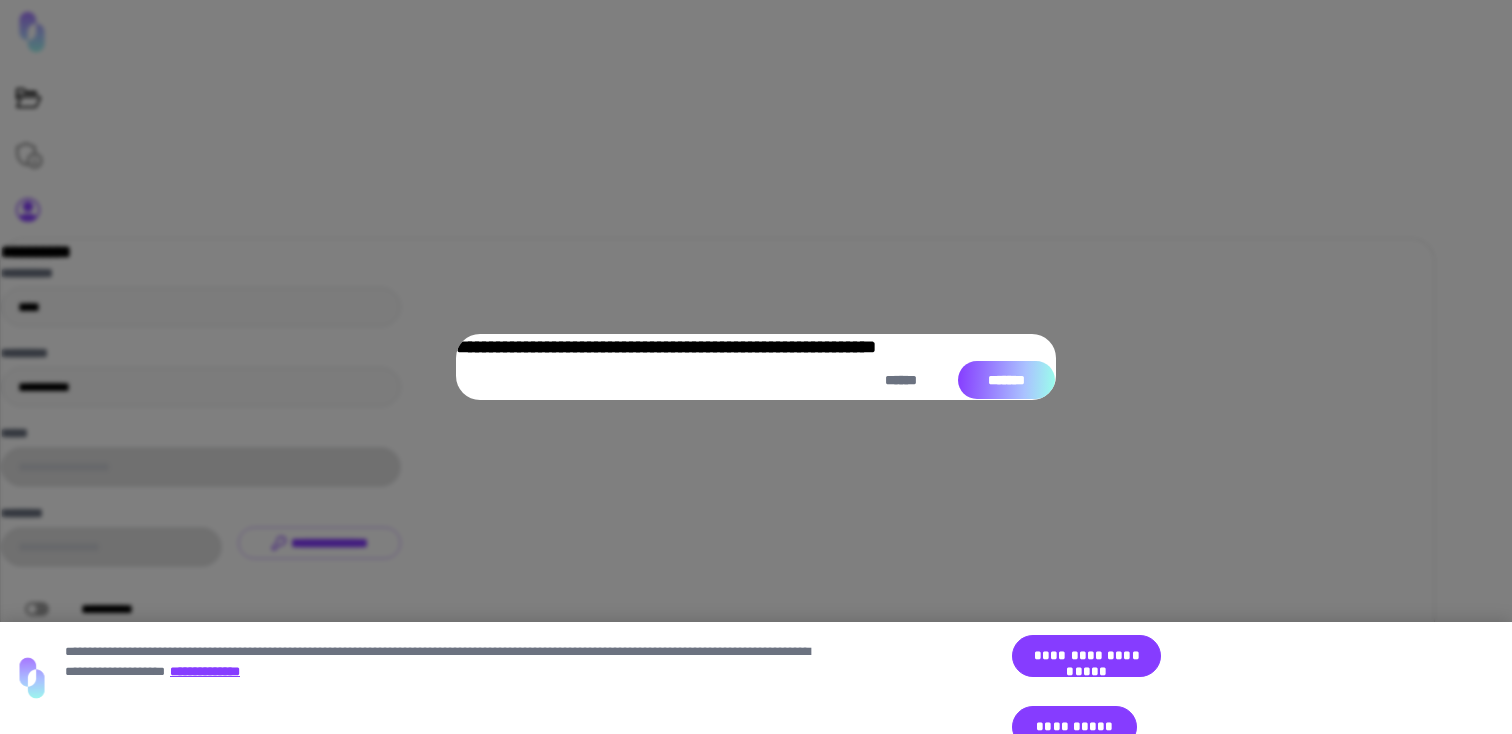 click on "*******" at bounding box center (1006, 380) 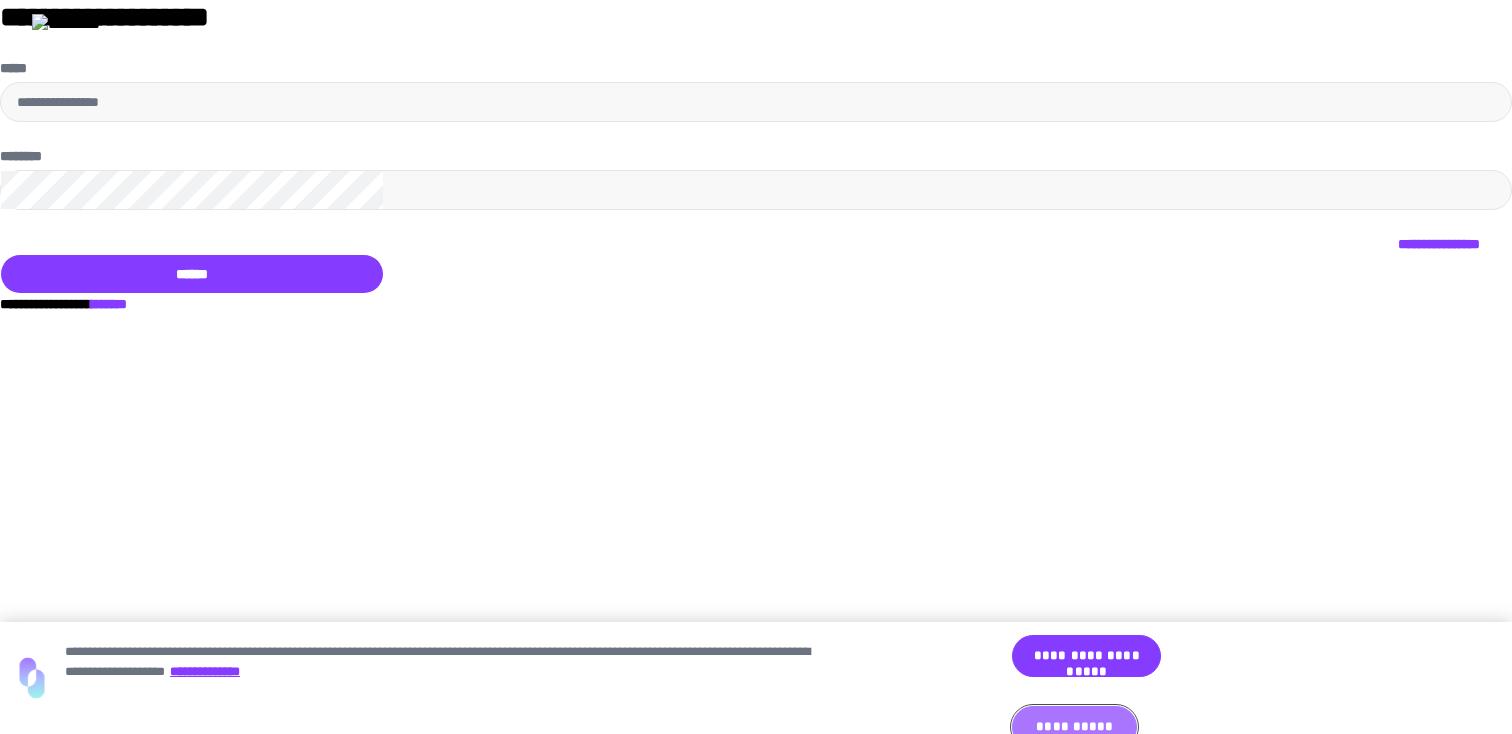 click on "**********" at bounding box center (1074, 727) 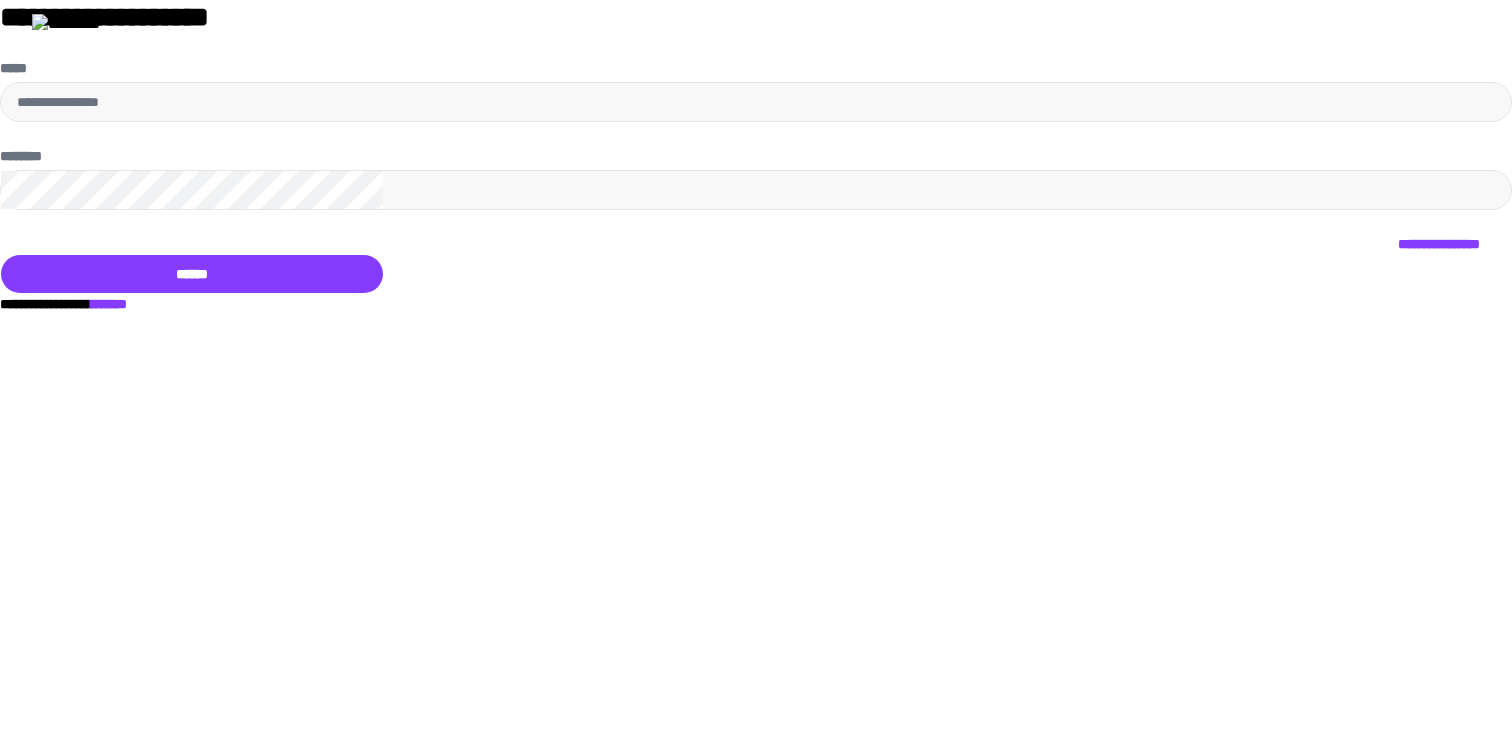 click on "*******" at bounding box center [109, 304] 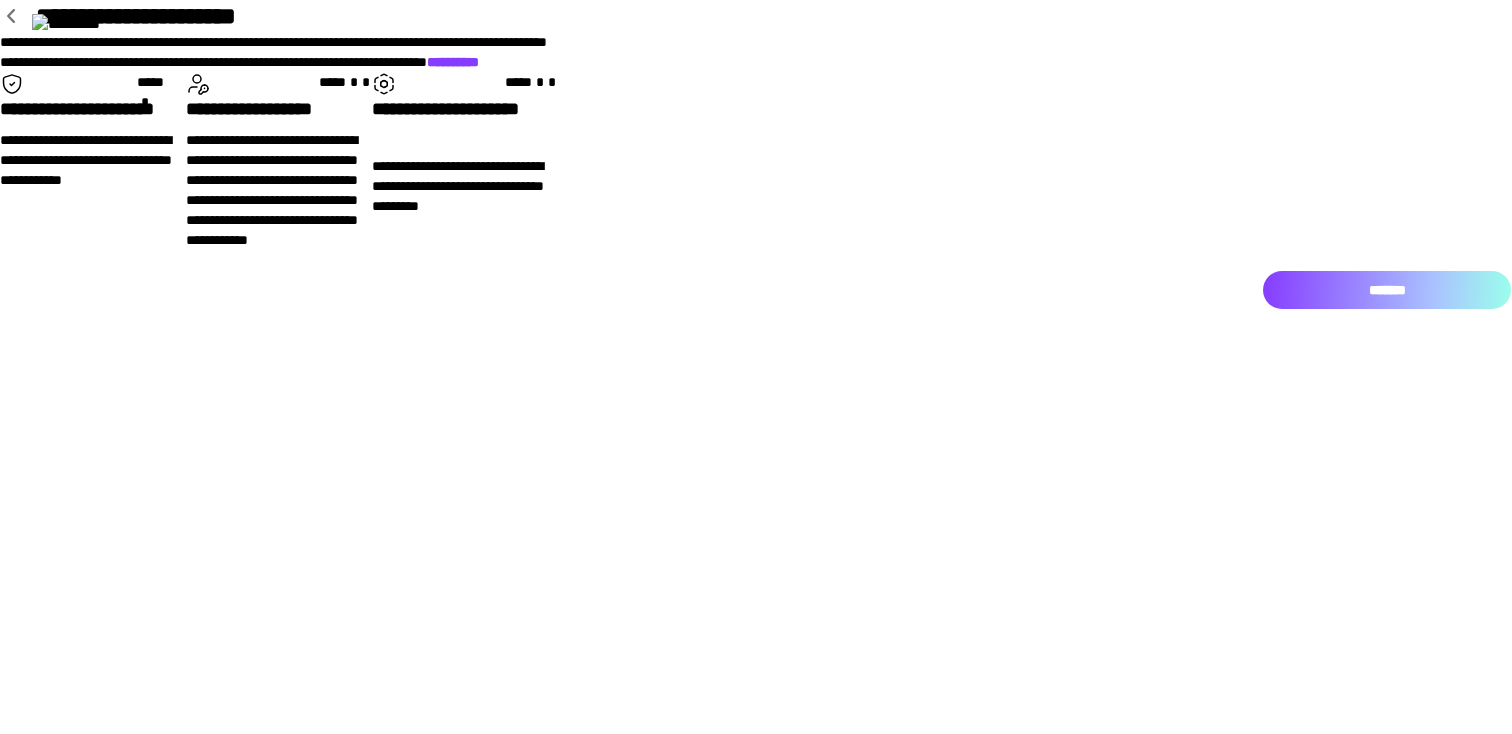 click on "*******" at bounding box center [1387, 290] 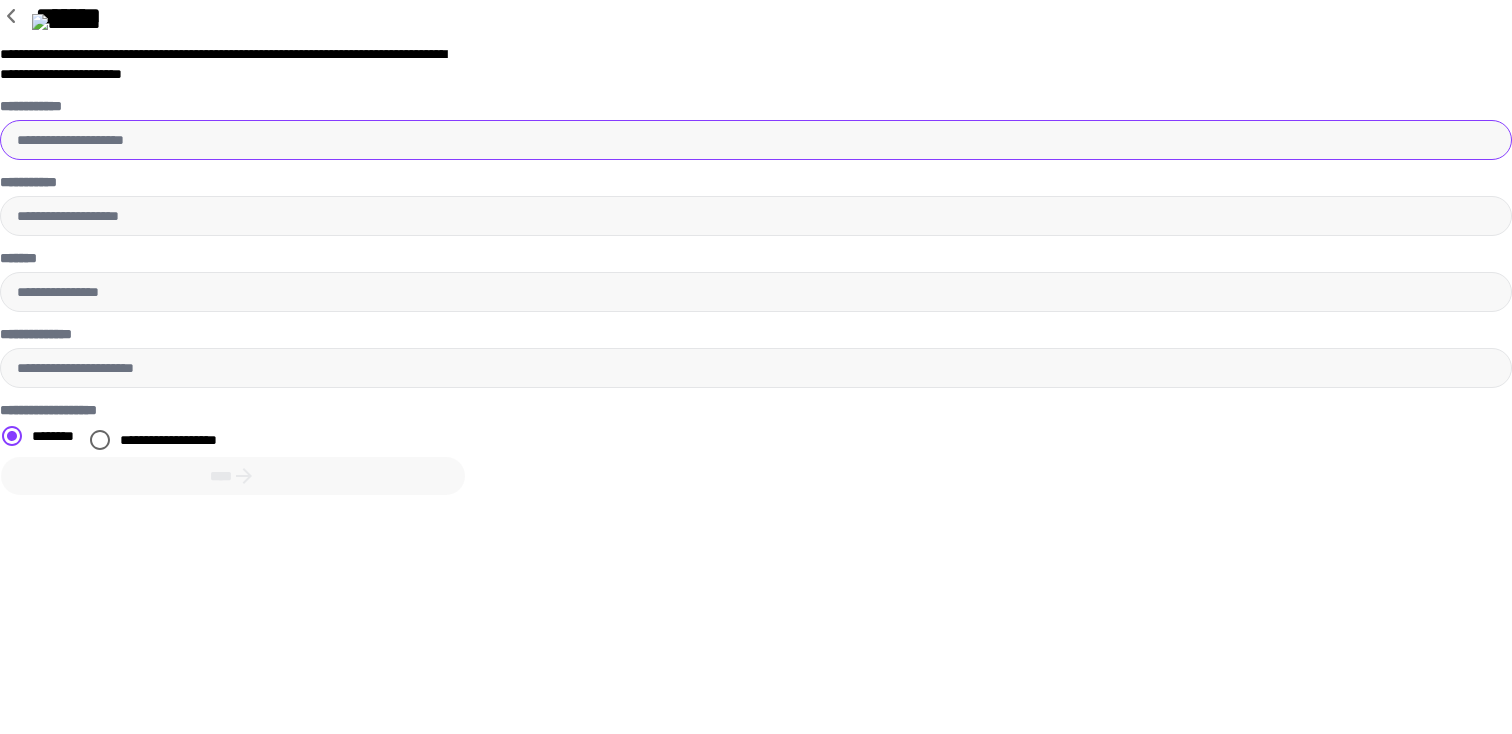 click on "**********" at bounding box center [756, 140] 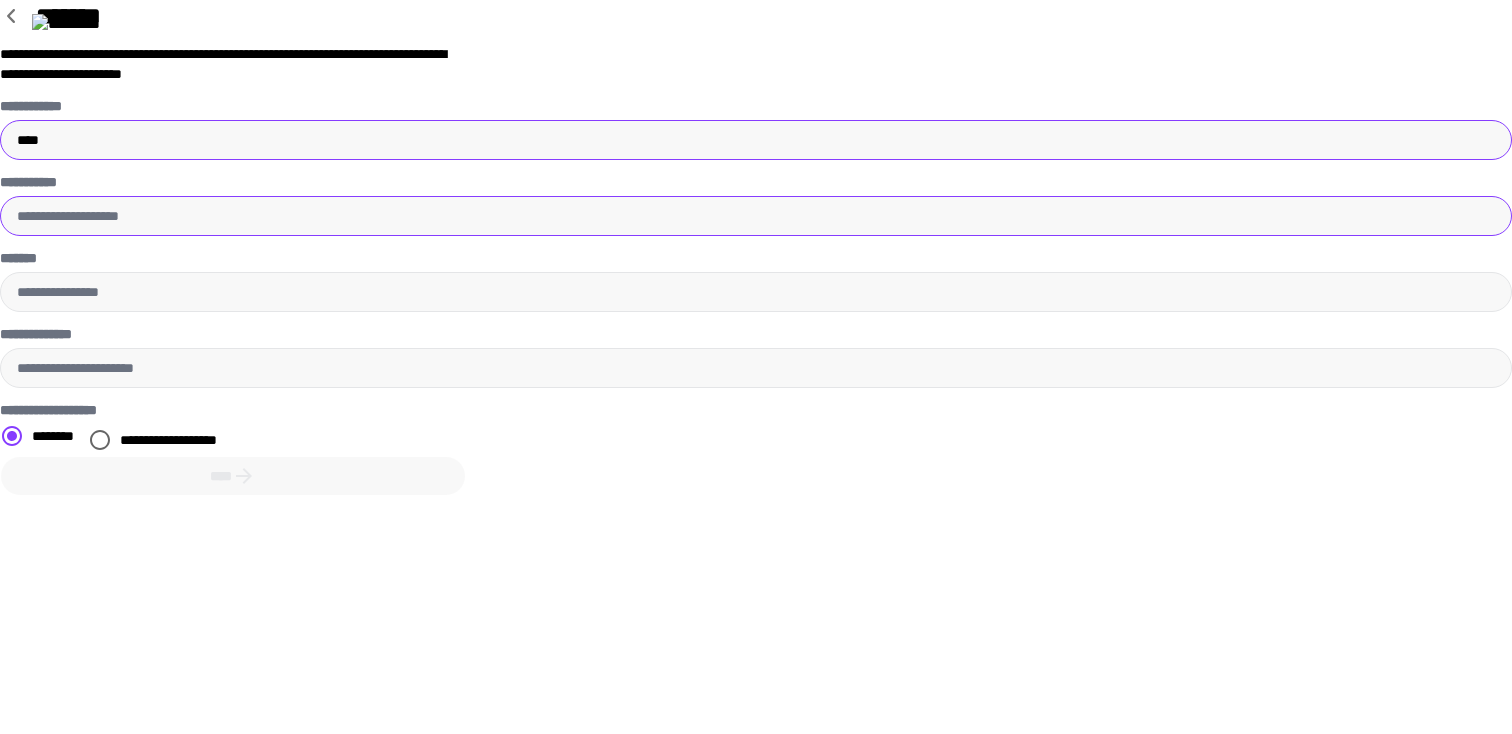 click on "**********" at bounding box center [756, 216] 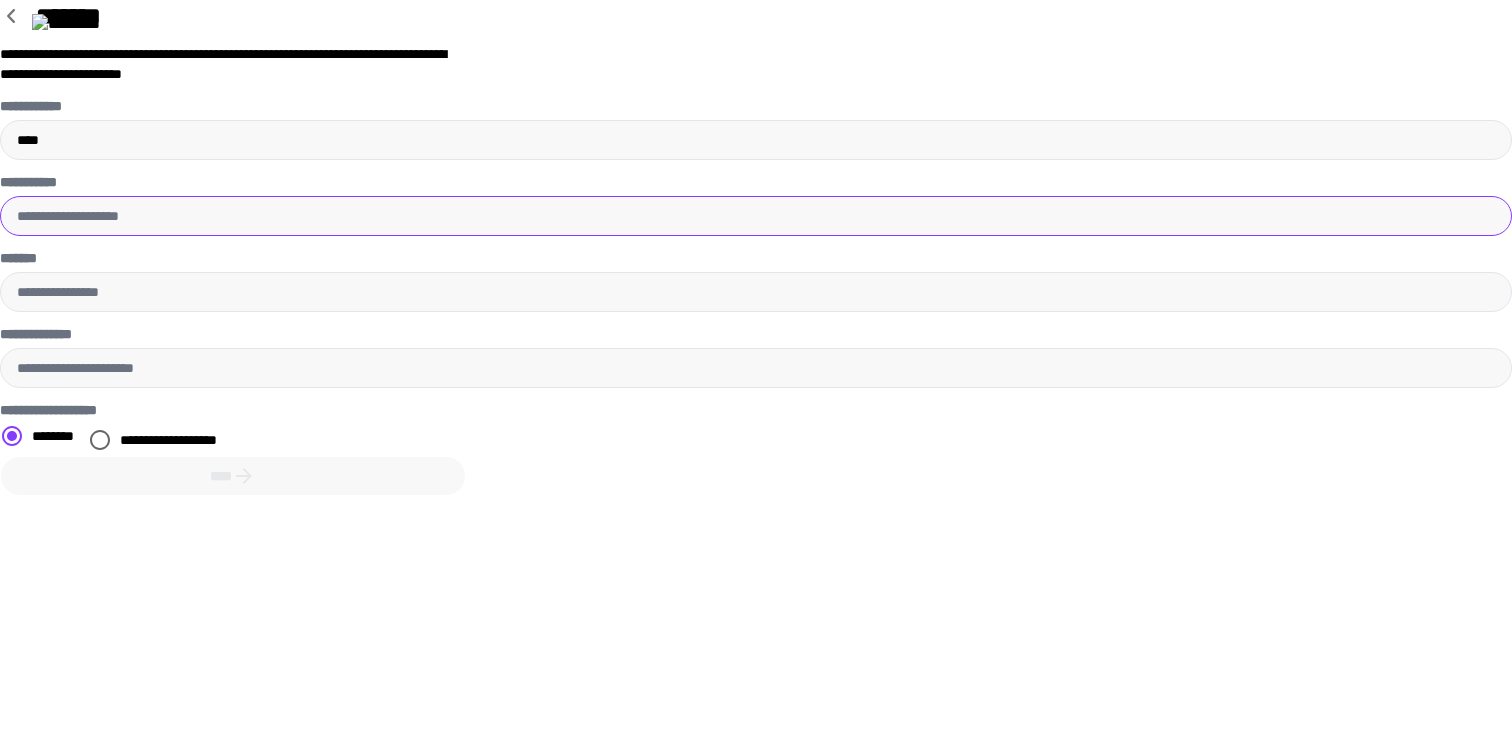 type on "**********" 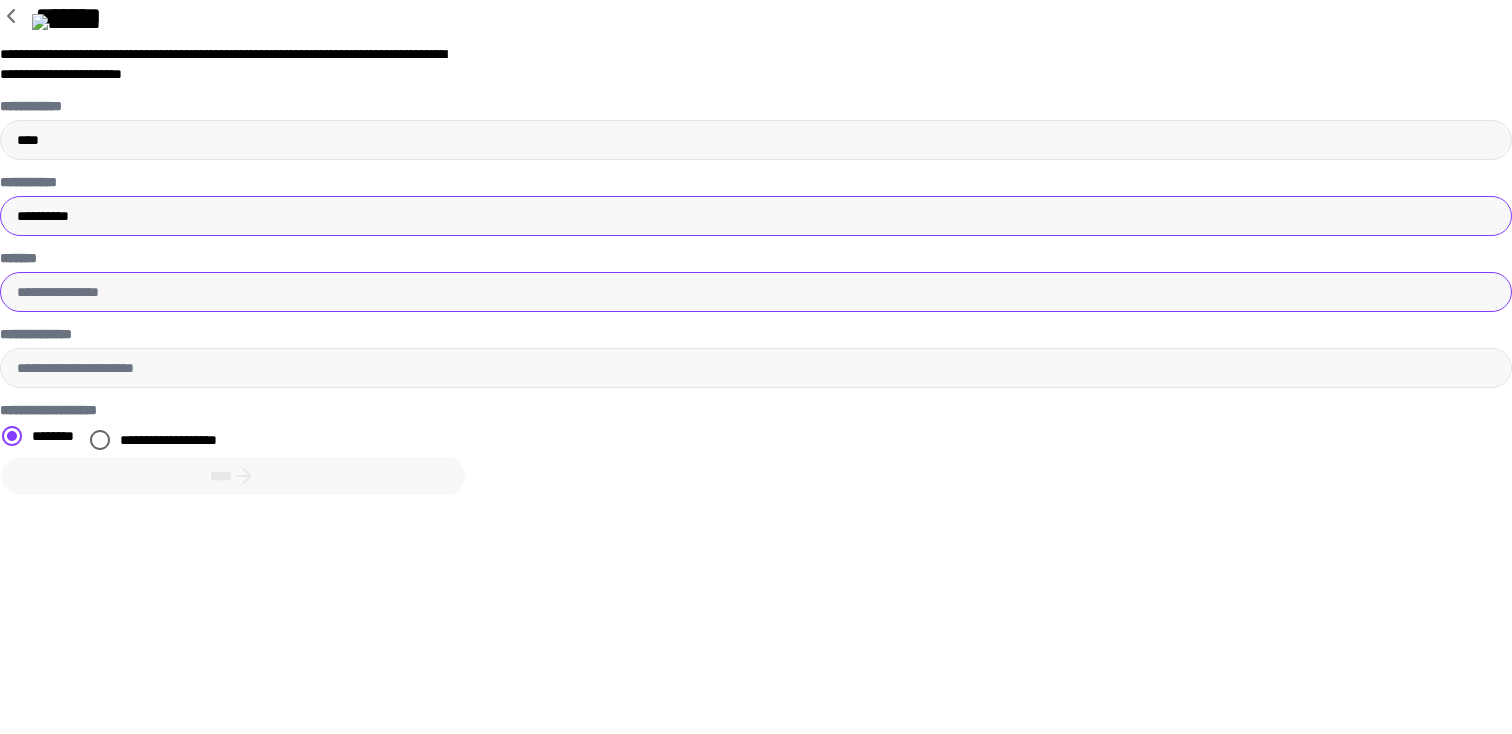 click on "*******" at bounding box center [756, 292] 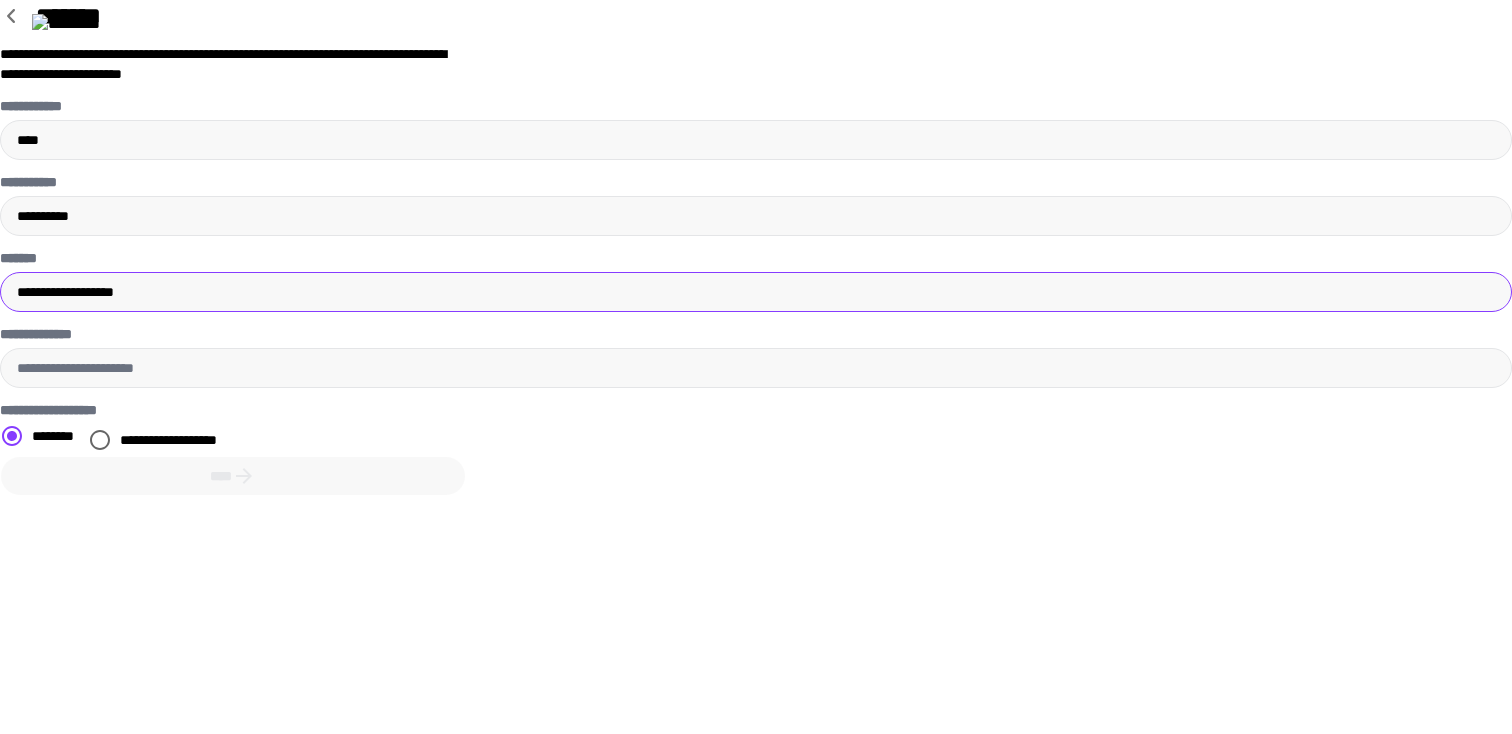 type on "**********" 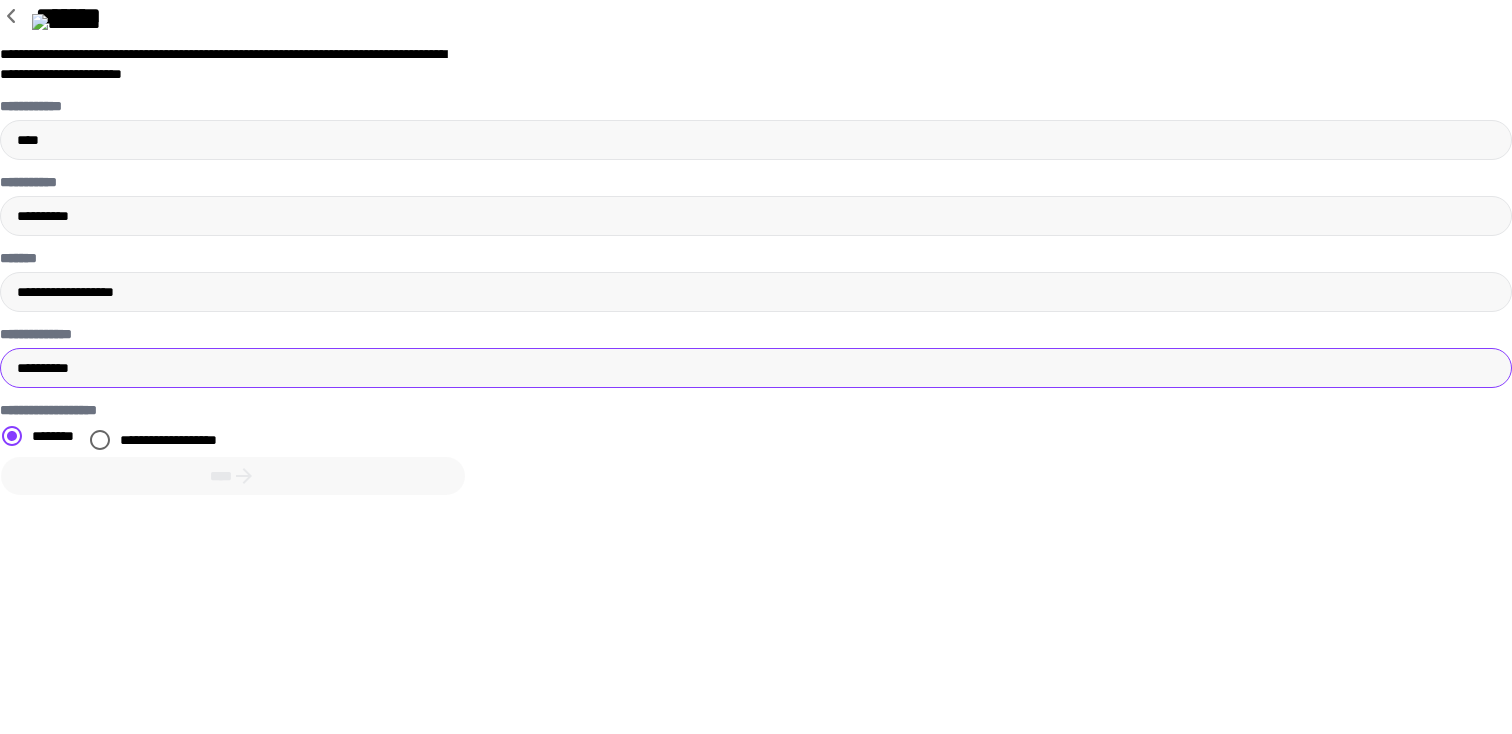 type on "**********" 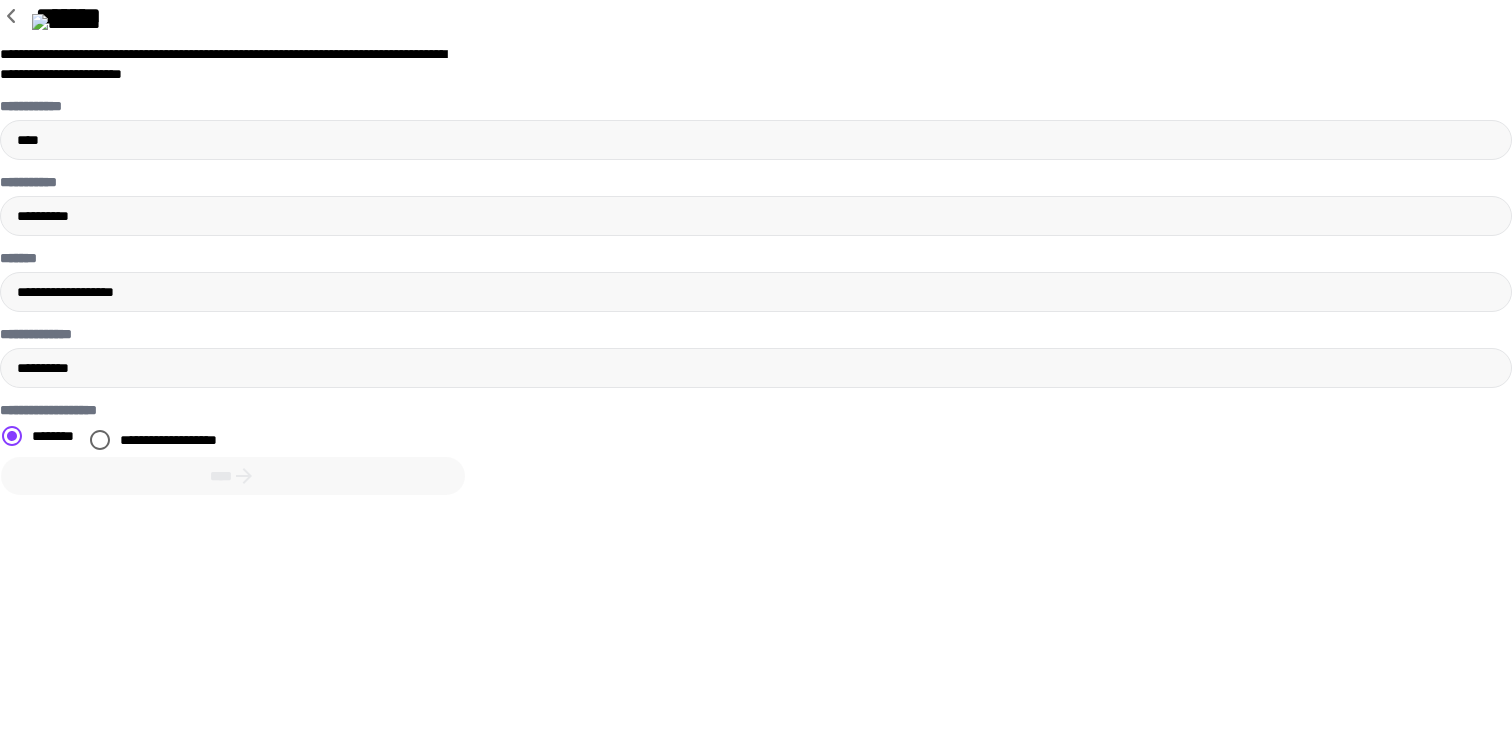 click on "**********" at bounding box center (756, 428) 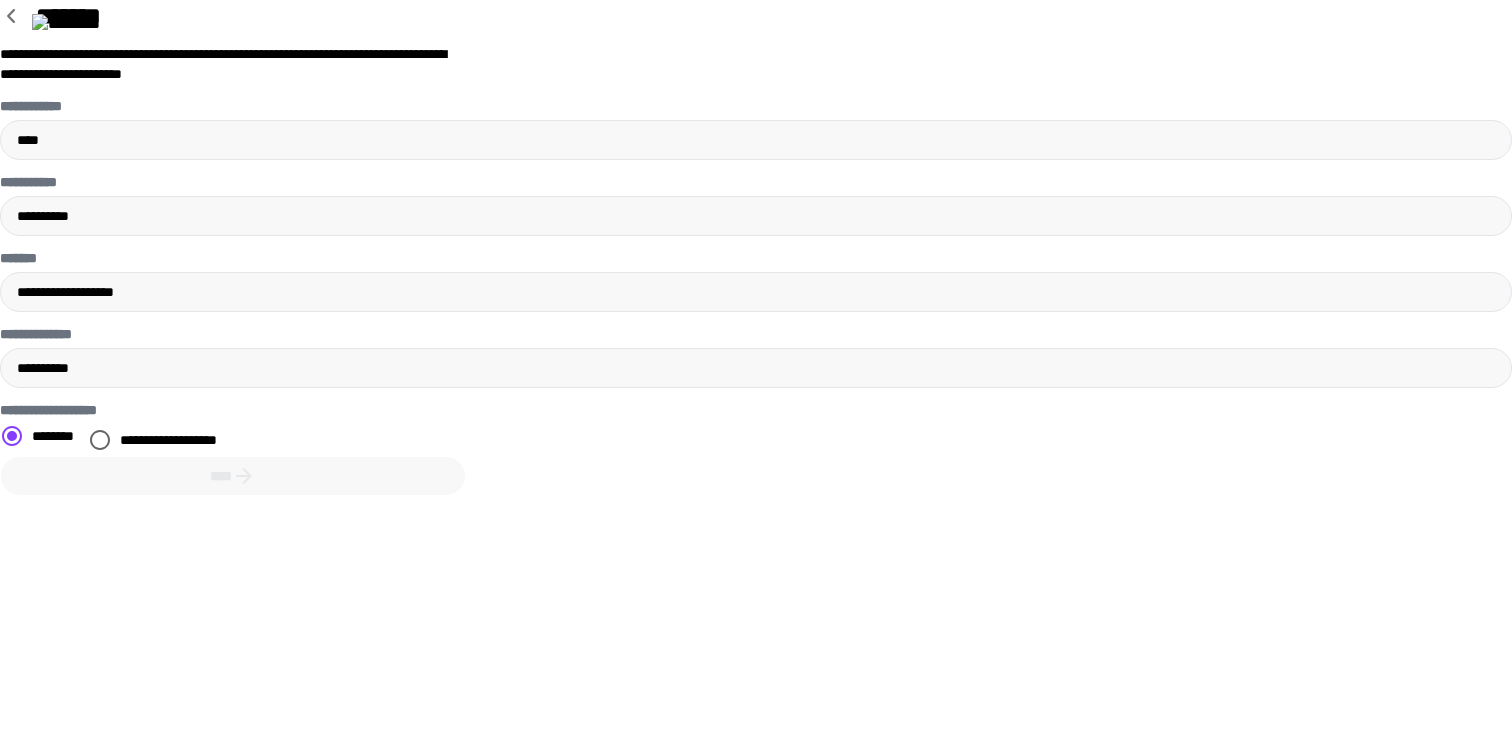 click on "**********" at bounding box center [756, 428] 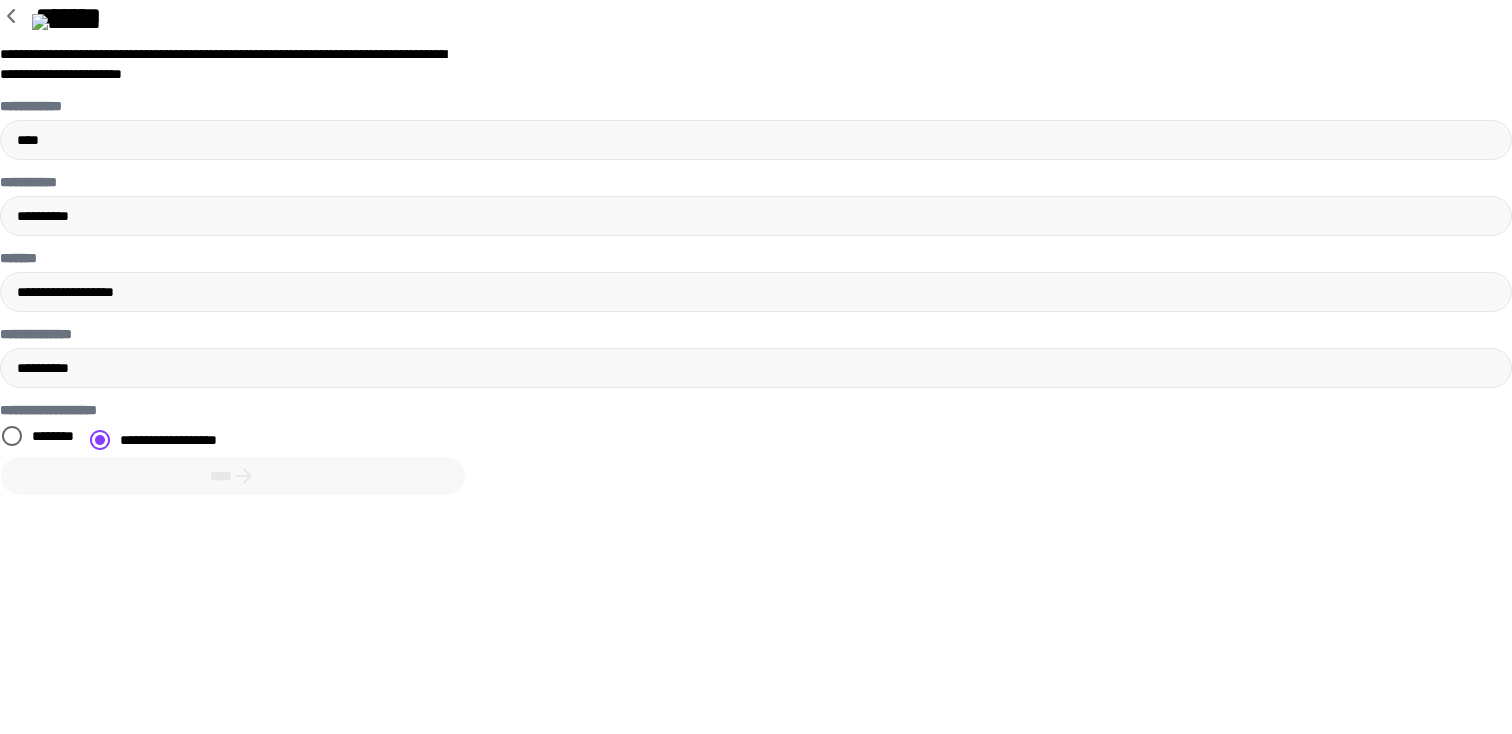 click on "********" at bounding box center (60, 436) 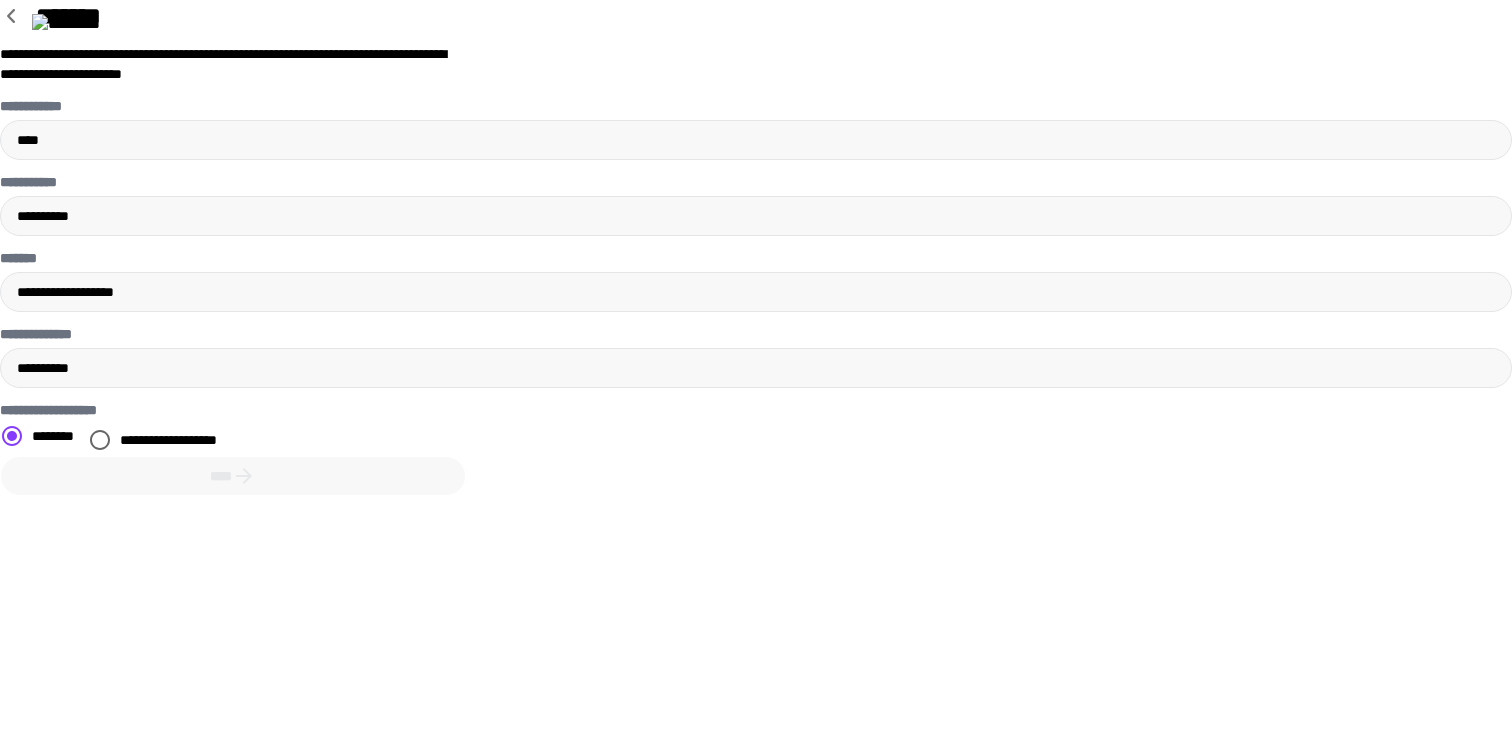 click on "**********" at bounding box center (756, 296) 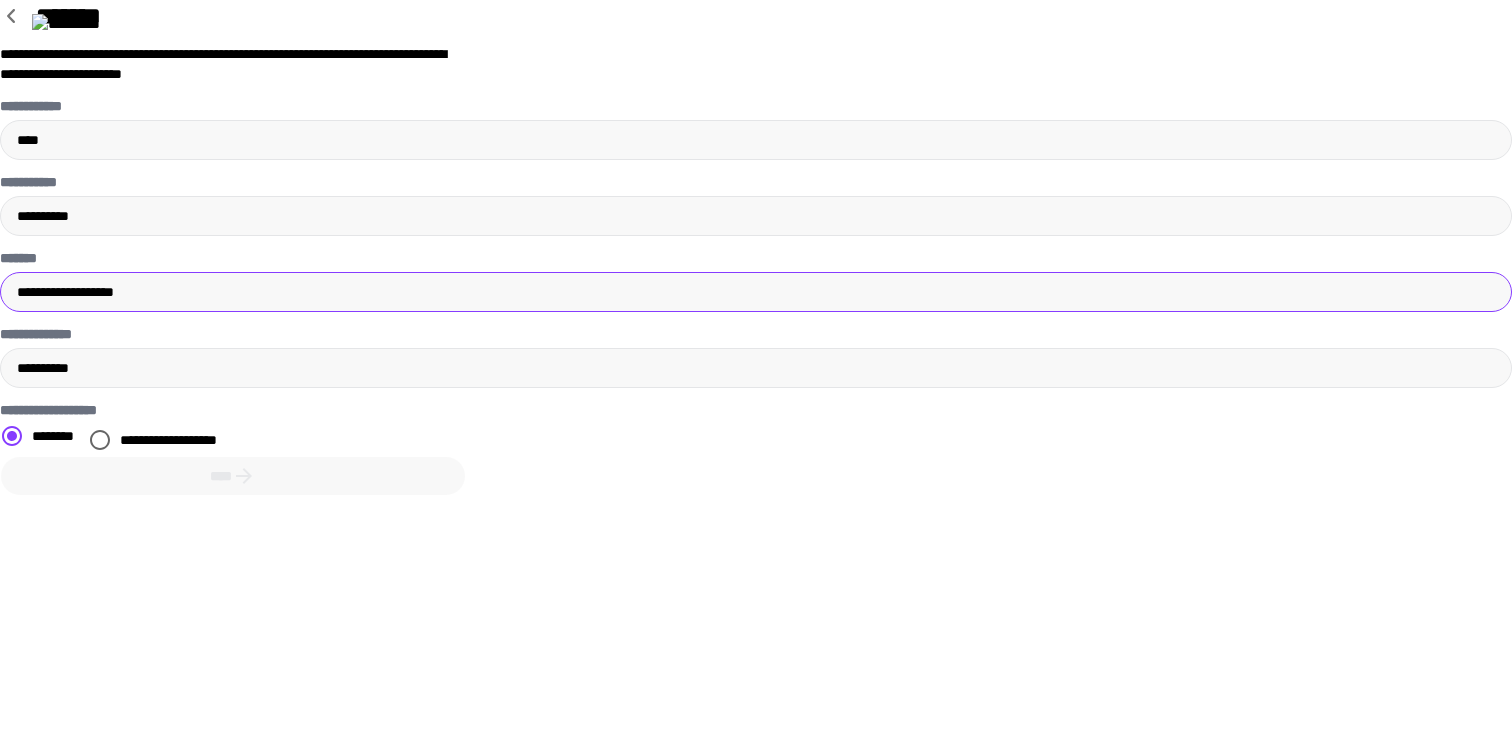 click on "**********" at bounding box center [756, 292] 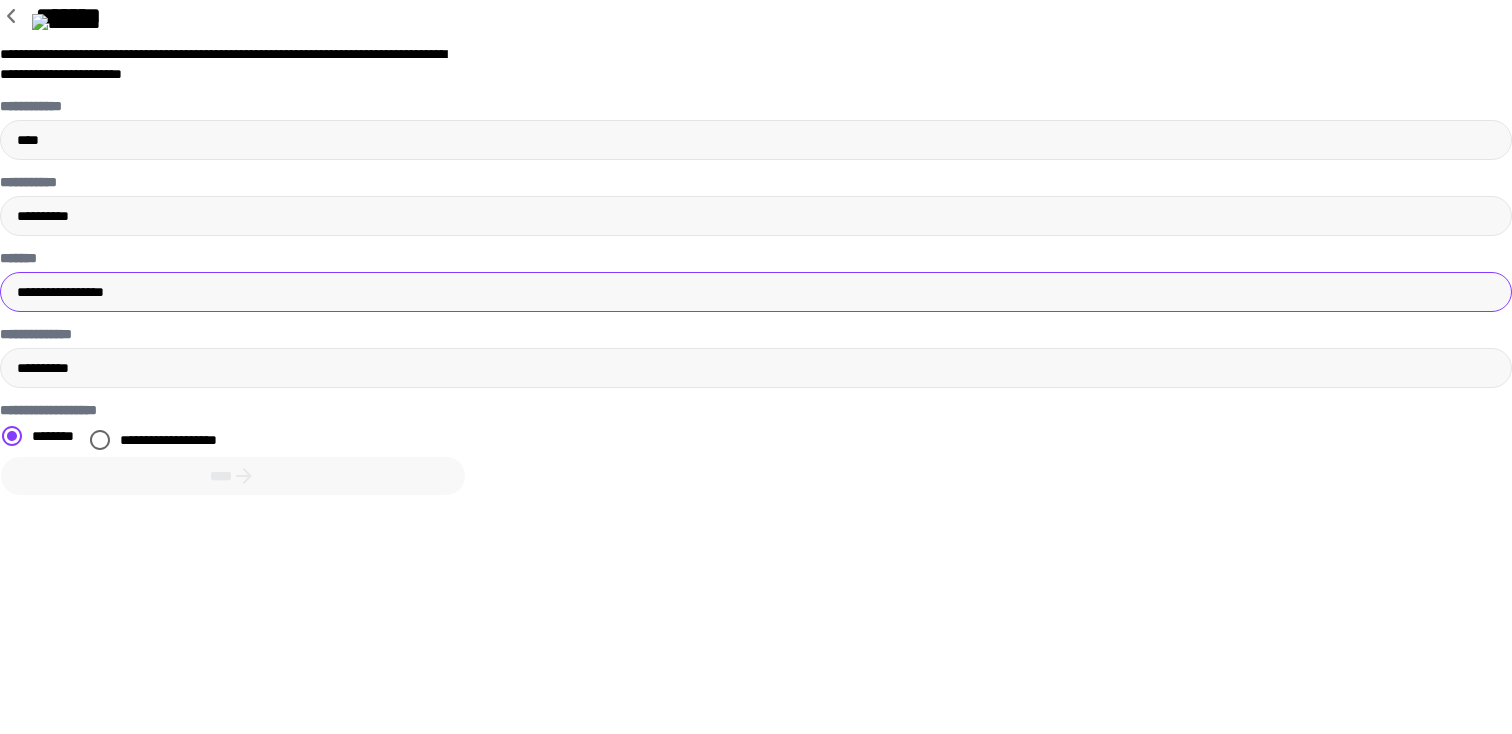 type on "**********" 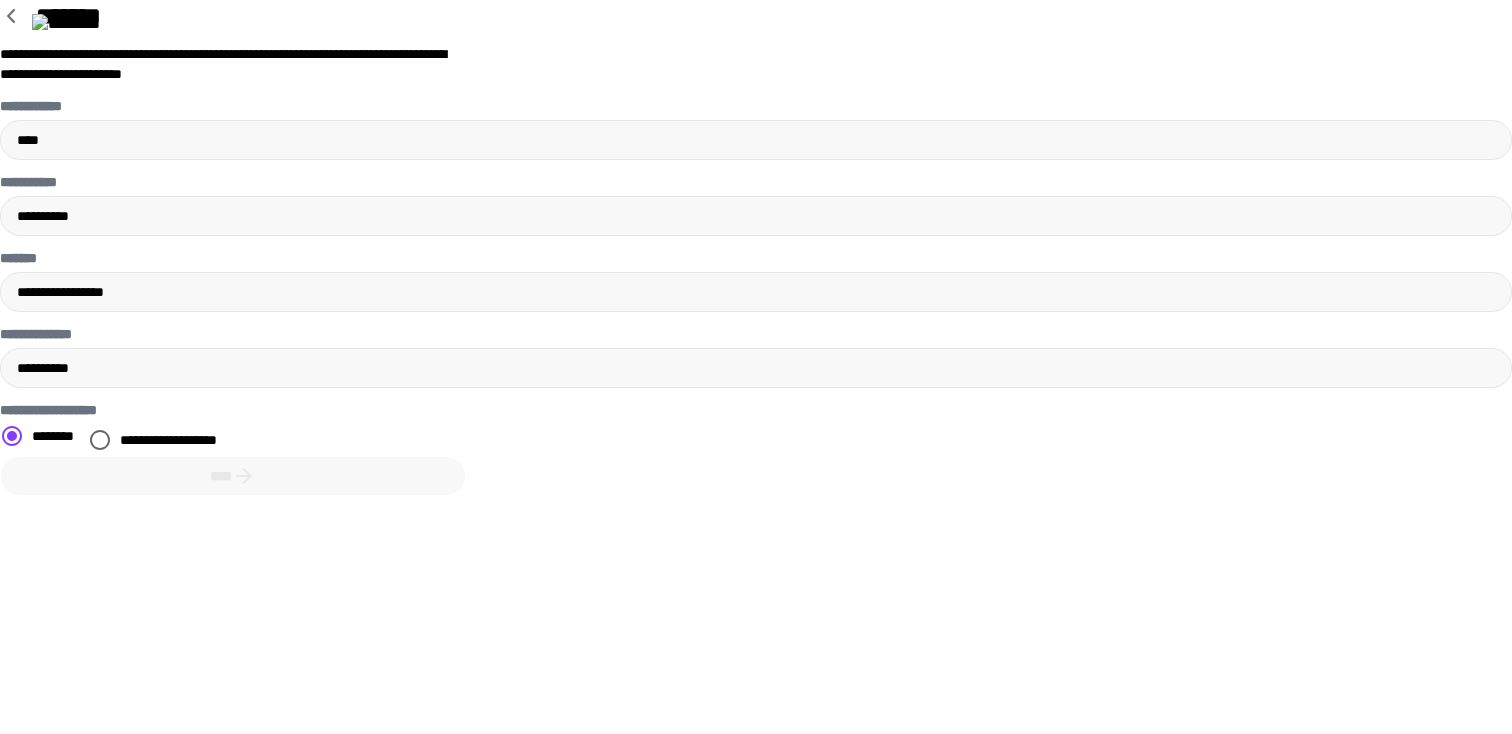 click on "**********" at bounding box center (756, 248) 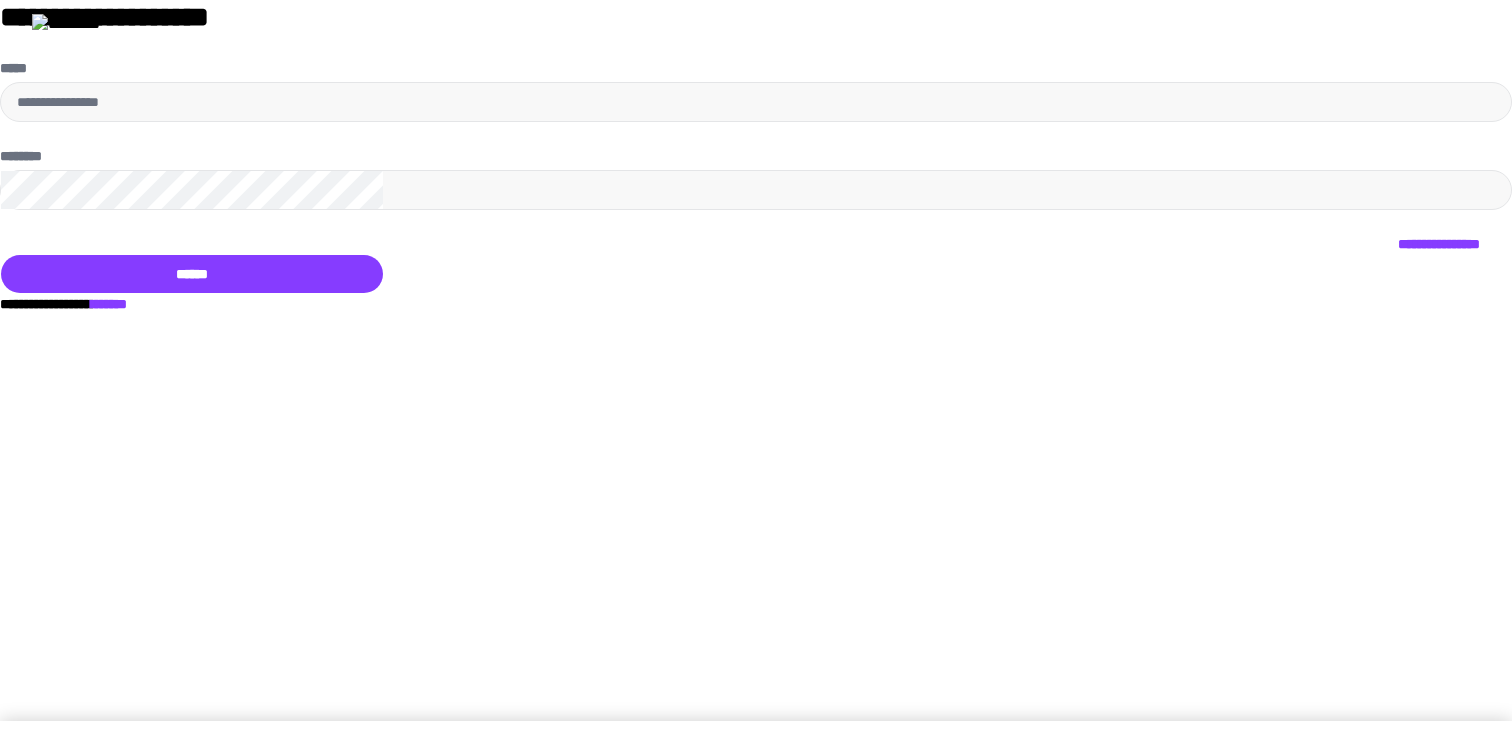 scroll, scrollTop: 0, scrollLeft: 0, axis: both 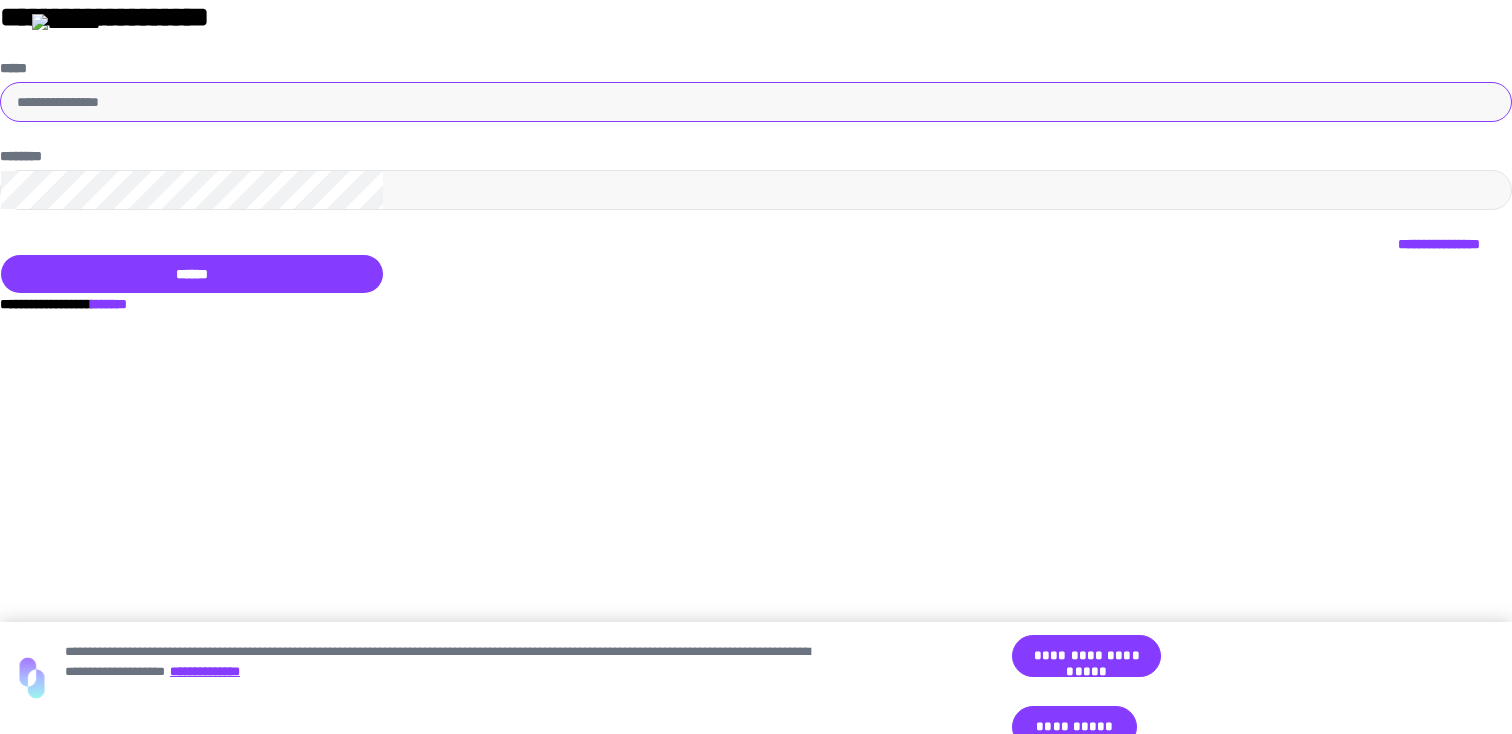 click on "*****" at bounding box center [756, 102] 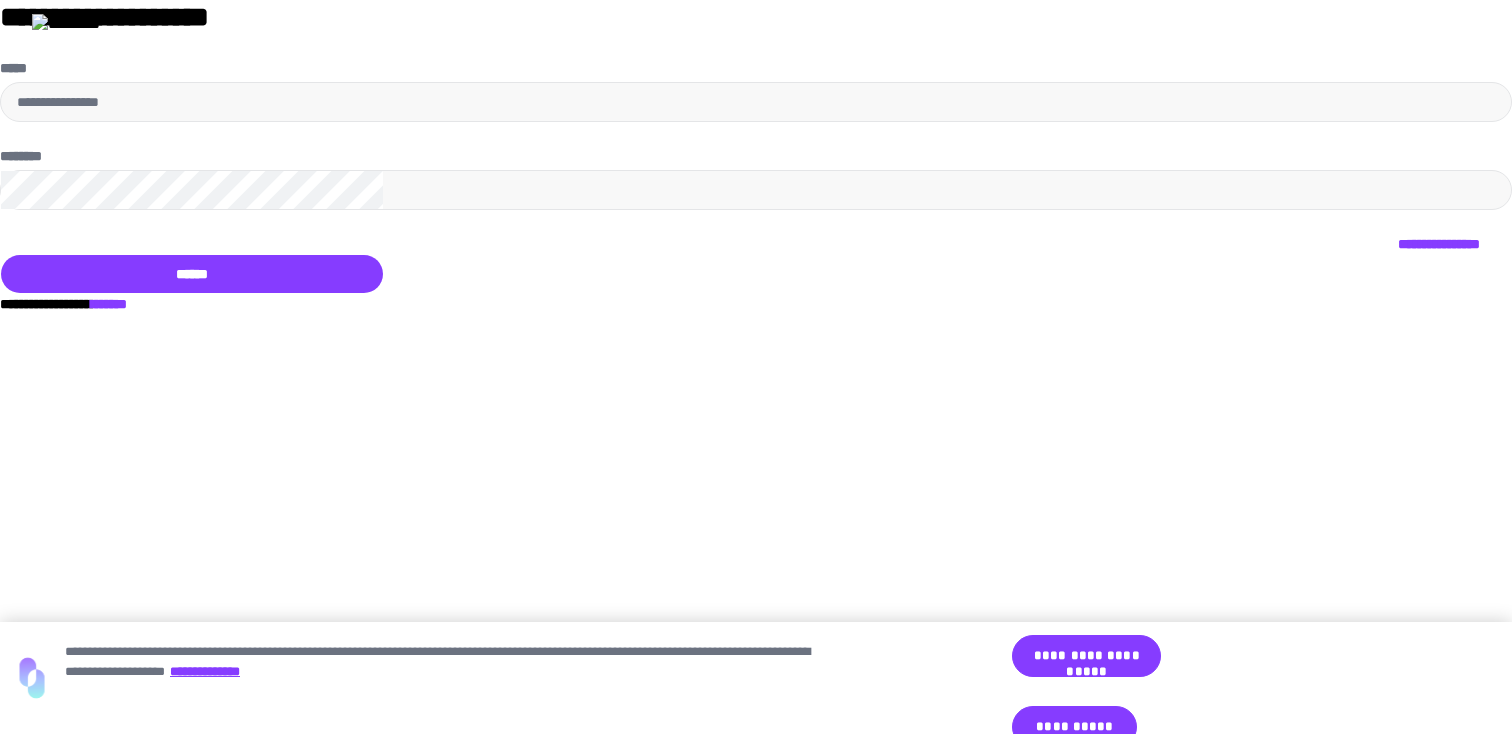 click on "*******" at bounding box center (109, 304) 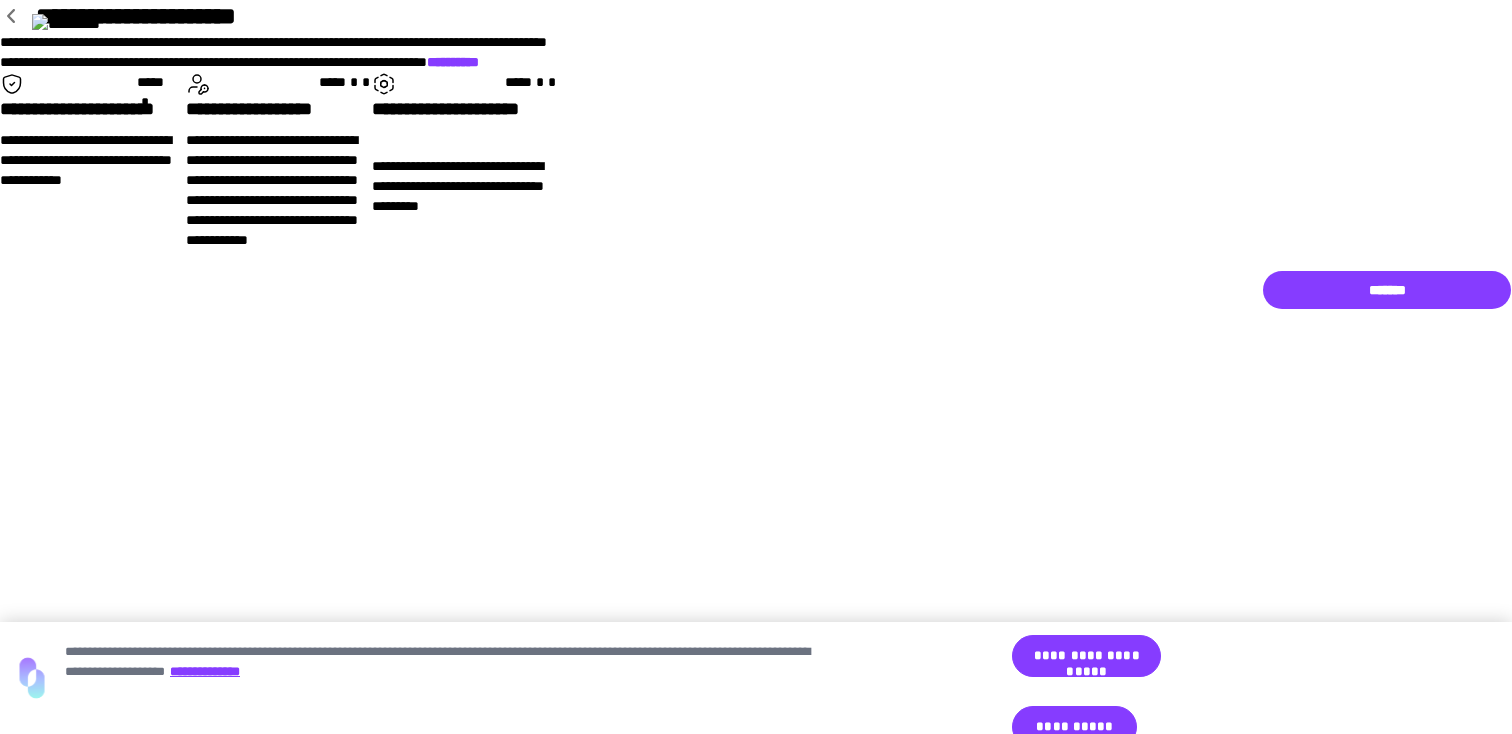 click on "[FIRST] [LAST] [ADDRESS] [CITY] [STATE] [ZIP] [COUNTRY] [PHONE] [EMAIL] [SSN] [DLN] [CC] [DOB]" at bounding box center [756, 155] 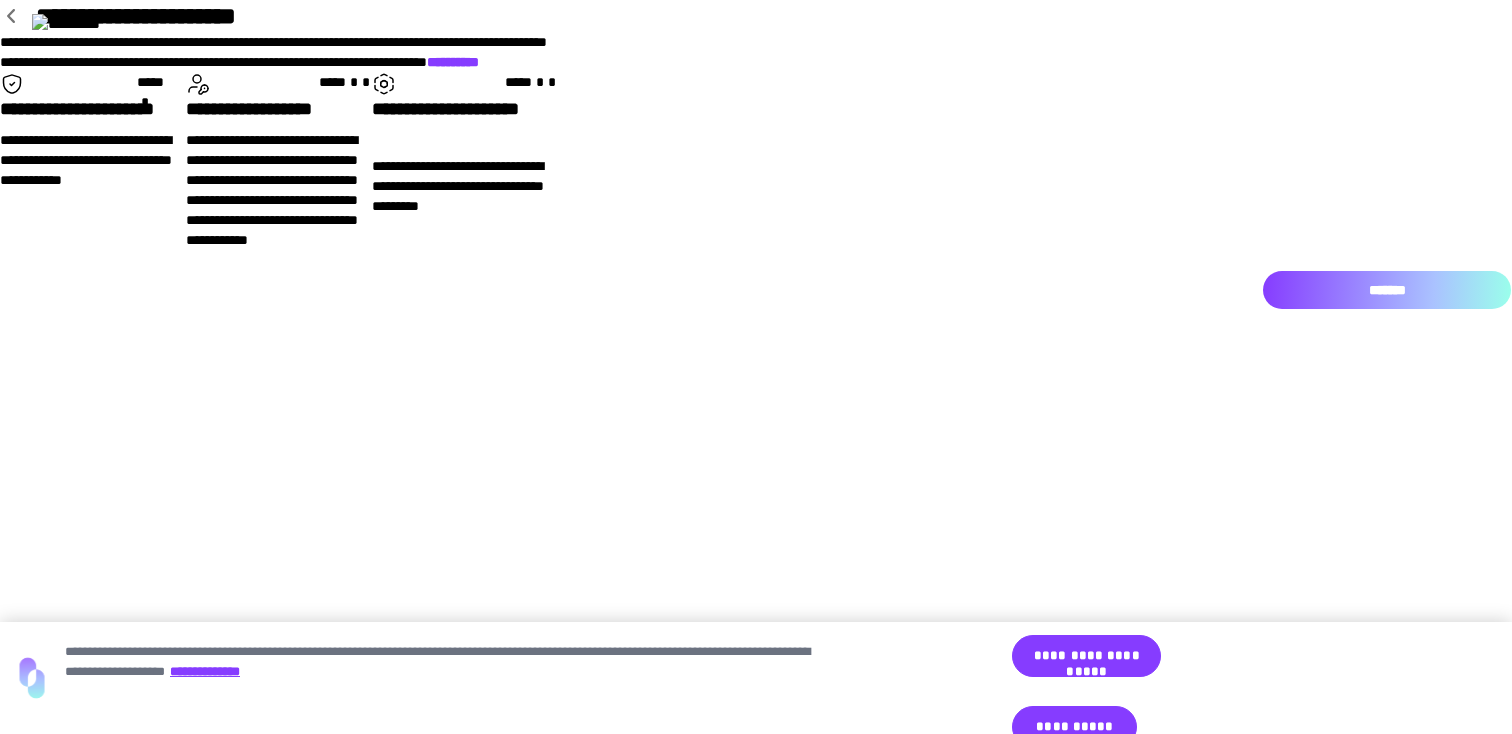 click on "*******" at bounding box center [1387, 290] 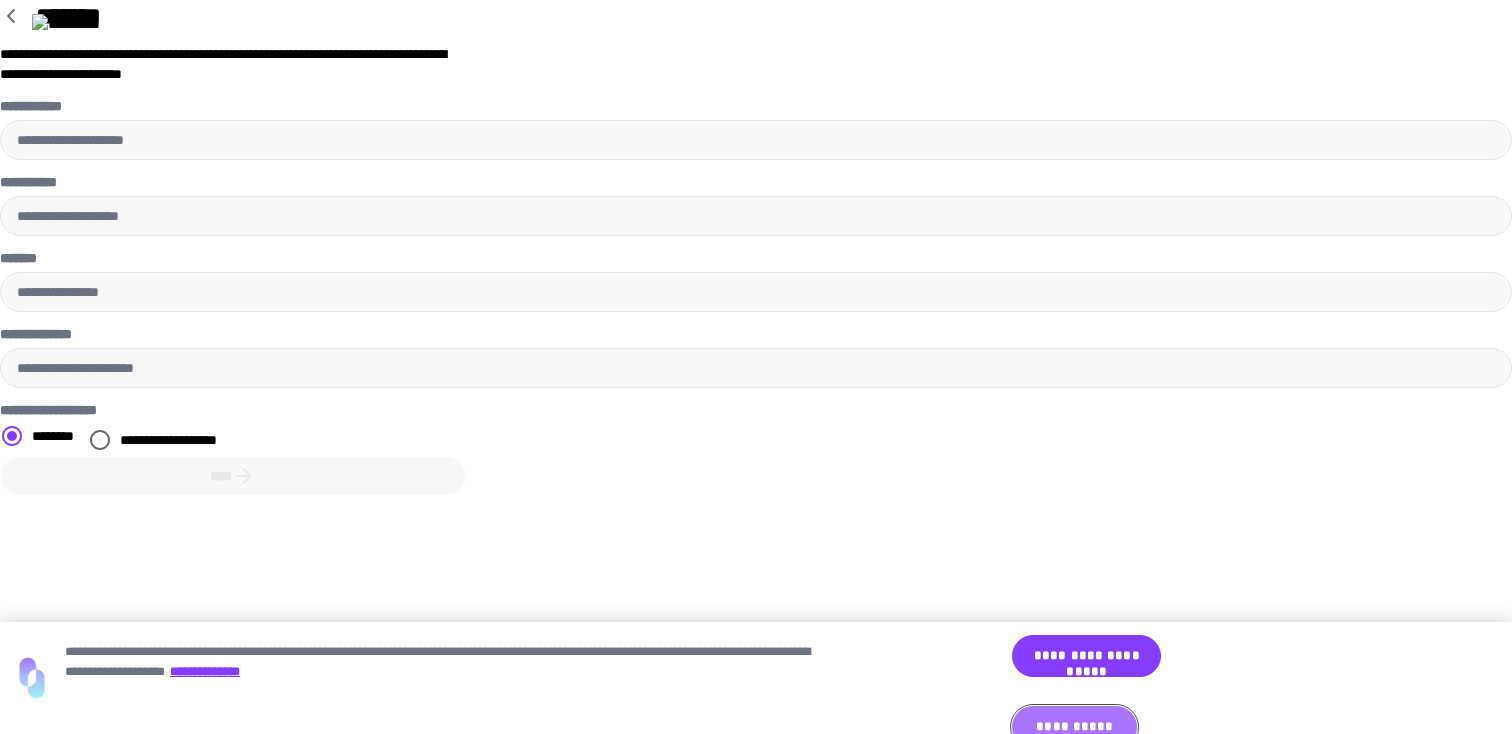 click on "**********" at bounding box center (1074, 727) 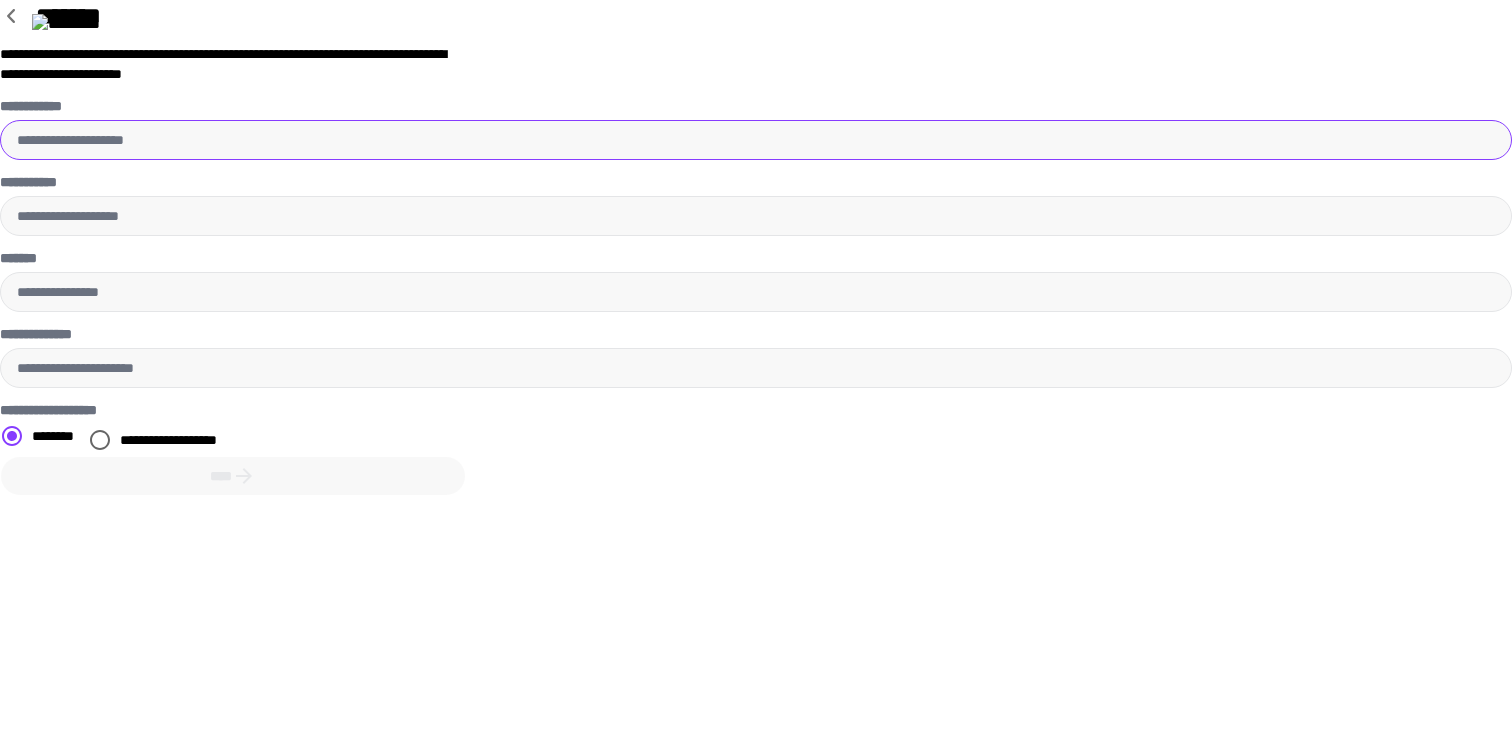 click on "**********" at bounding box center (756, 140) 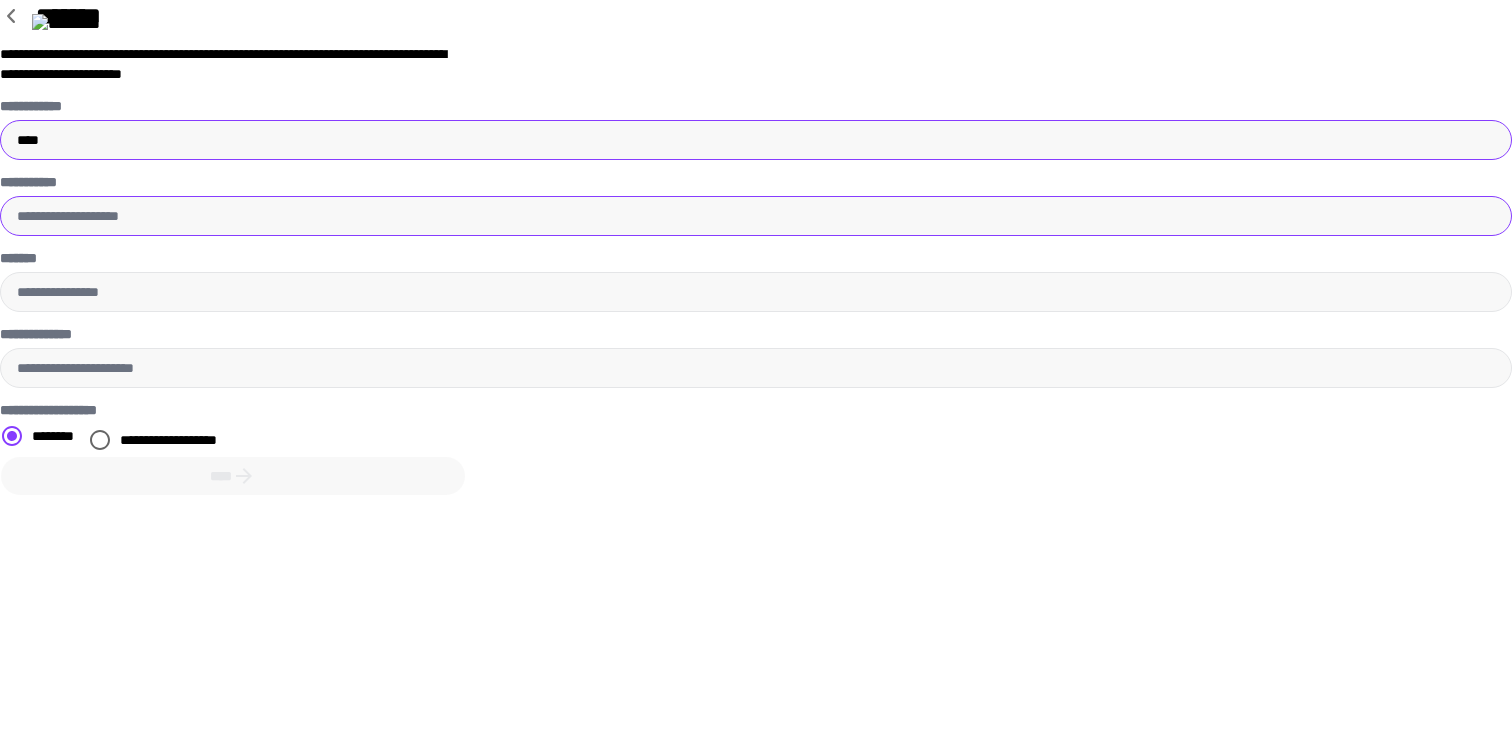 click on "**********" at bounding box center (756, 216) 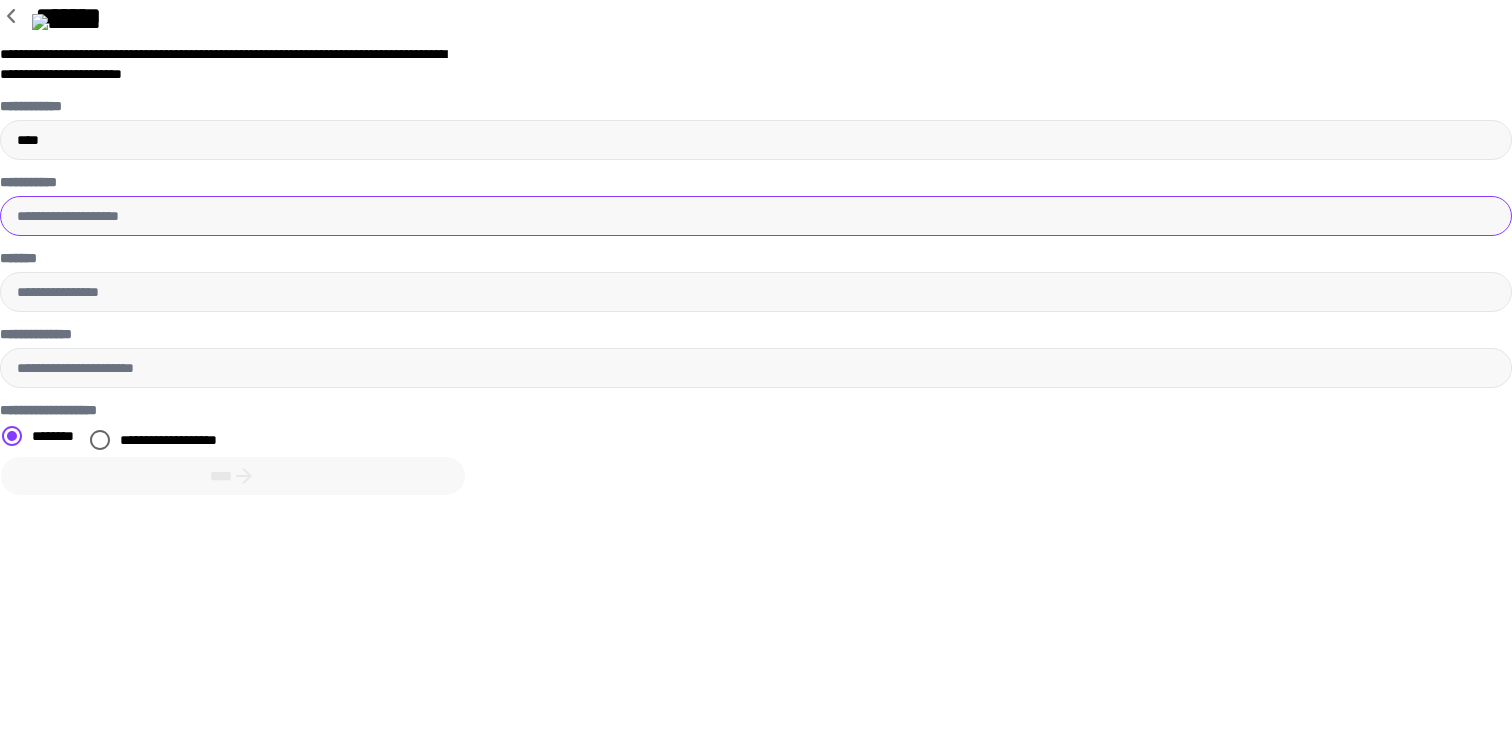 type on "****" 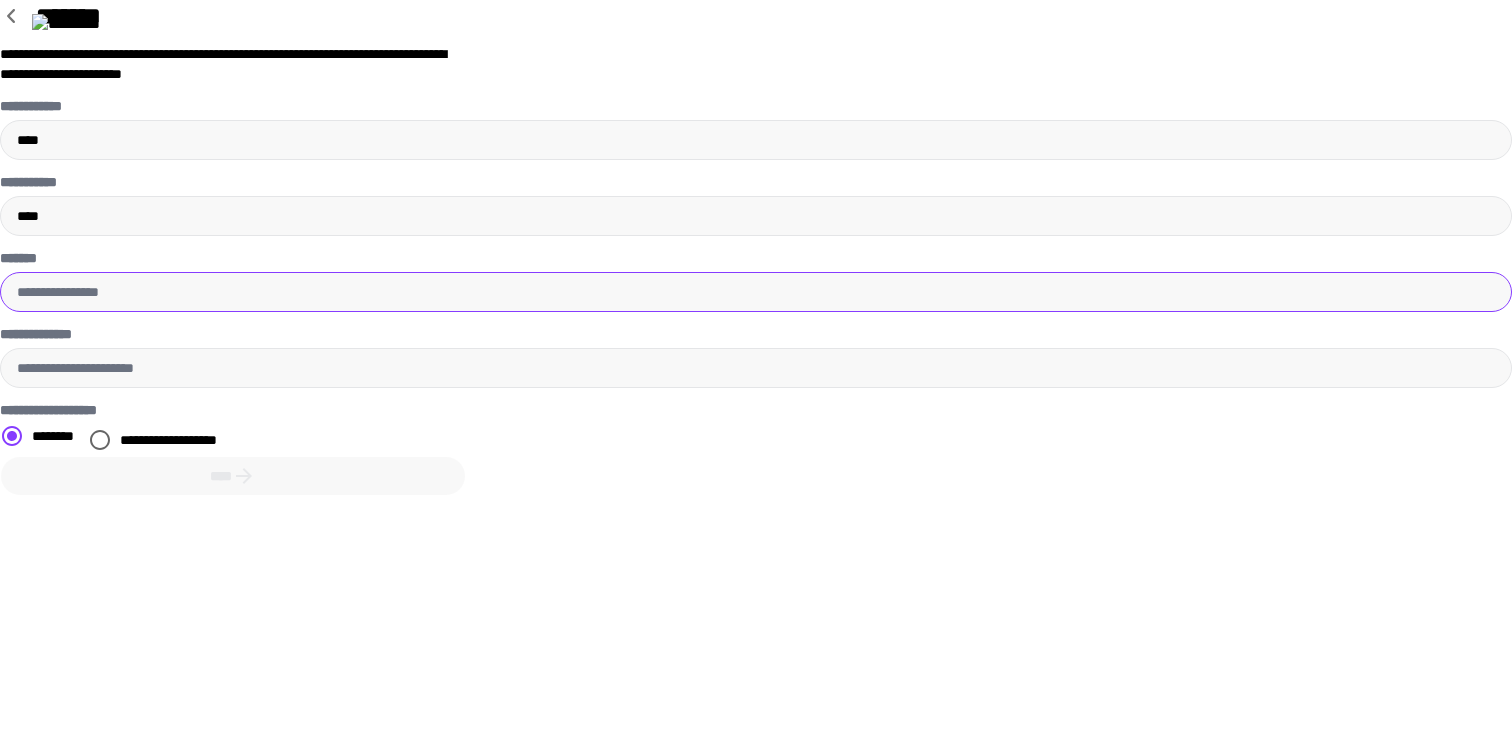 click on "*******" at bounding box center [756, 292] 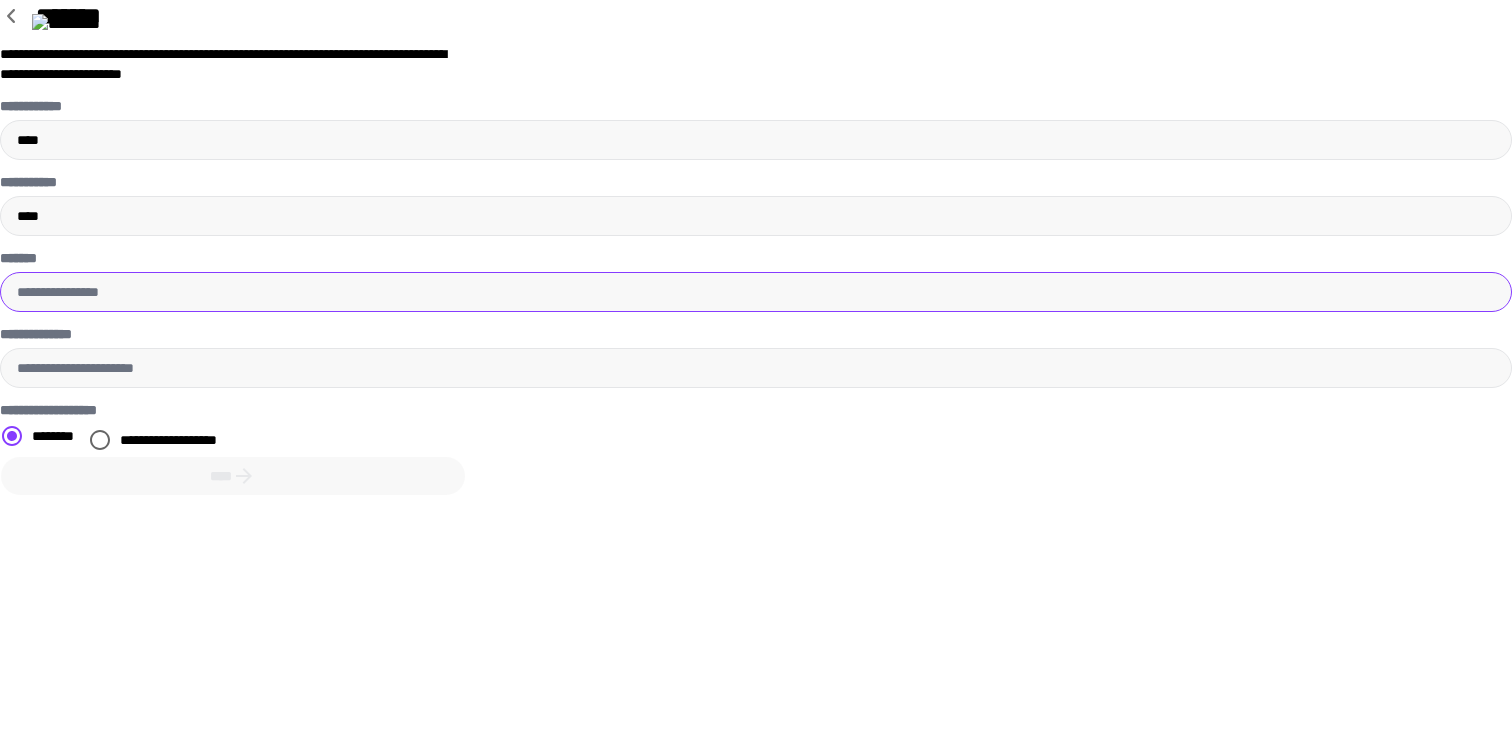 type on "**********" 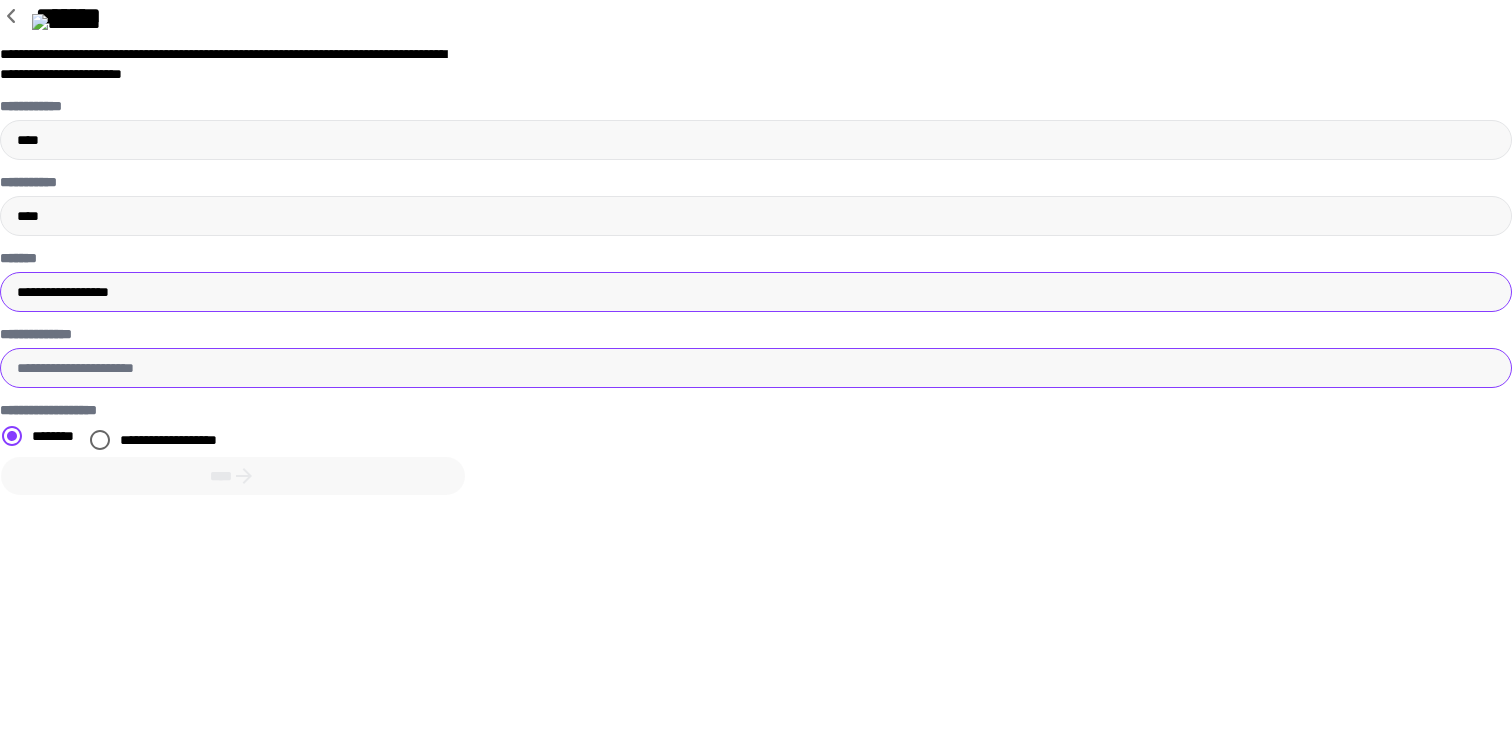 click on "**********" at bounding box center (756, 368) 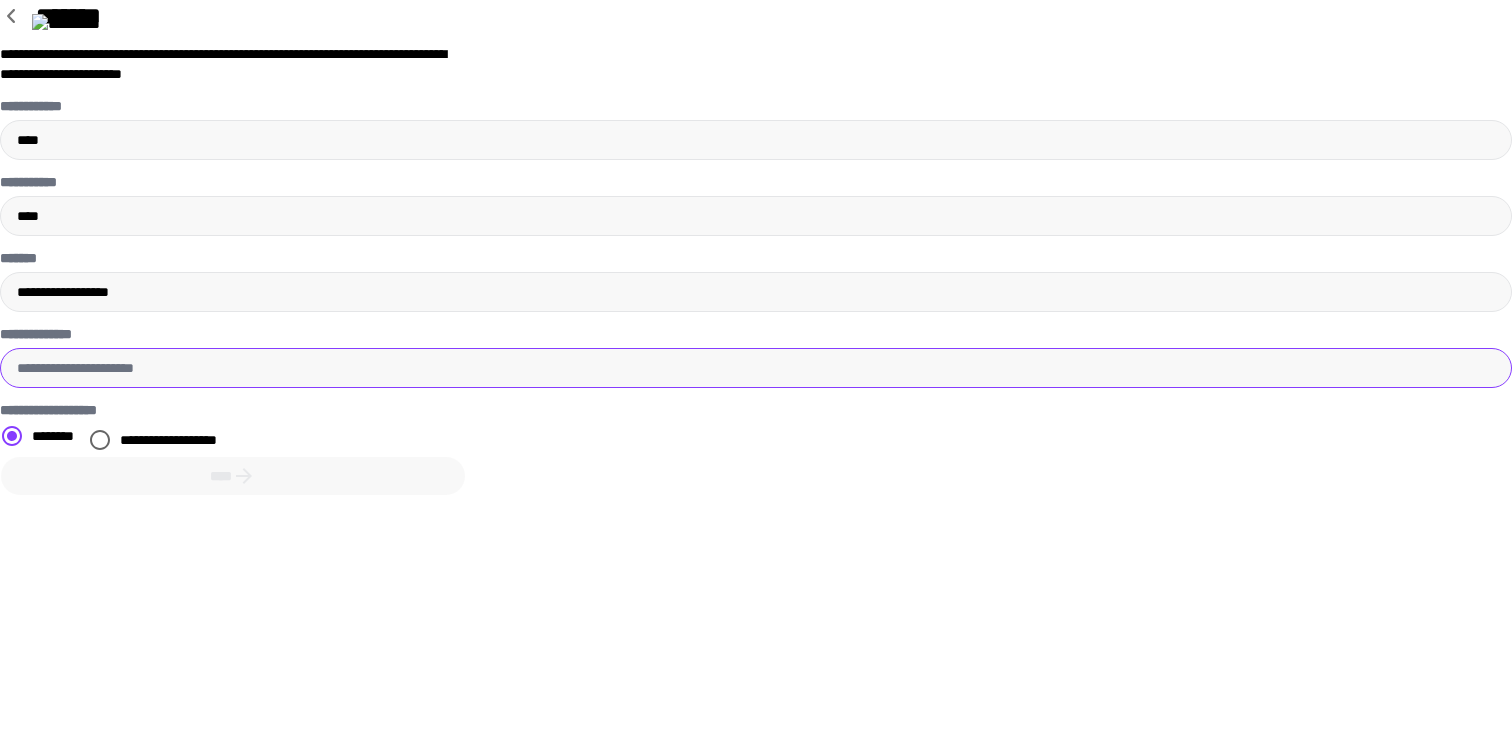 type on "**********" 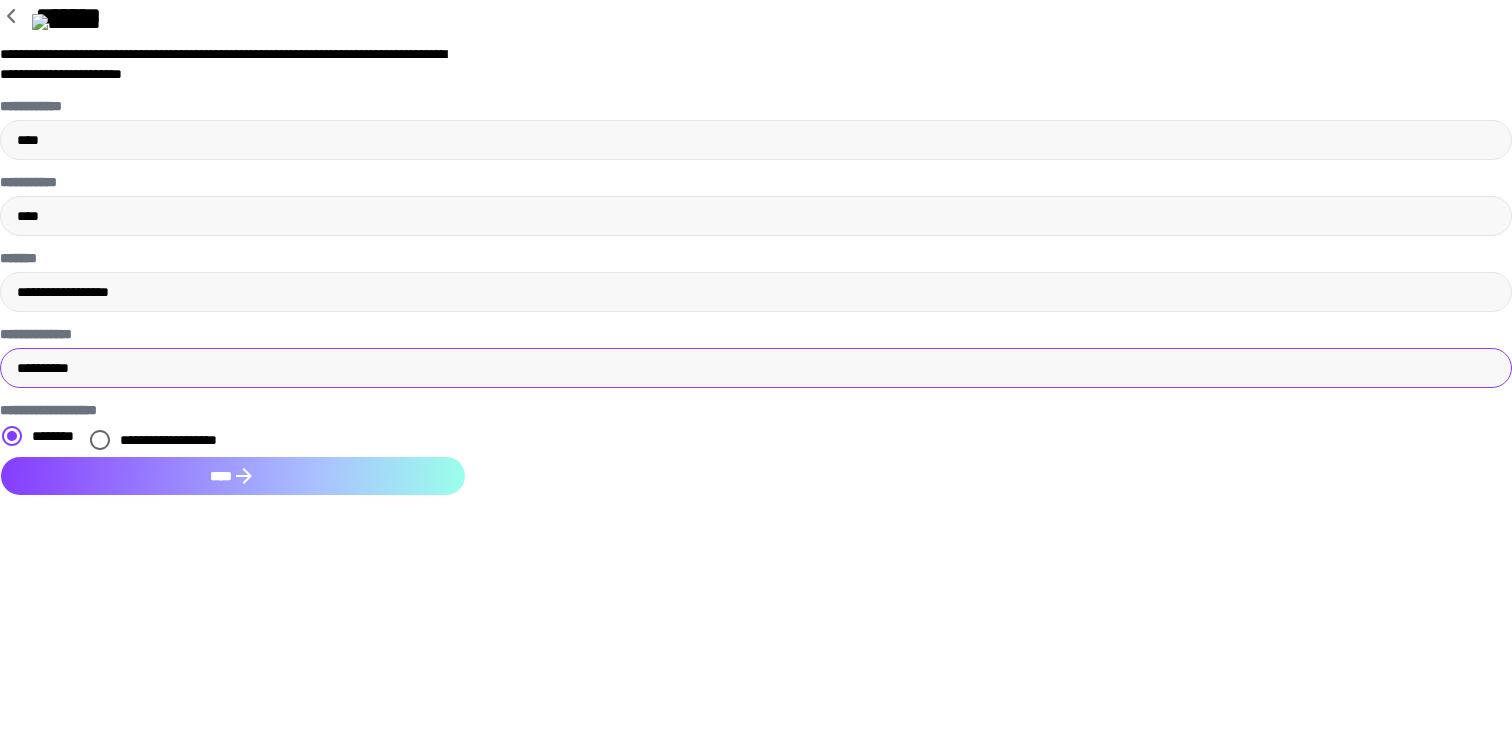 click on "****" at bounding box center (233, 476) 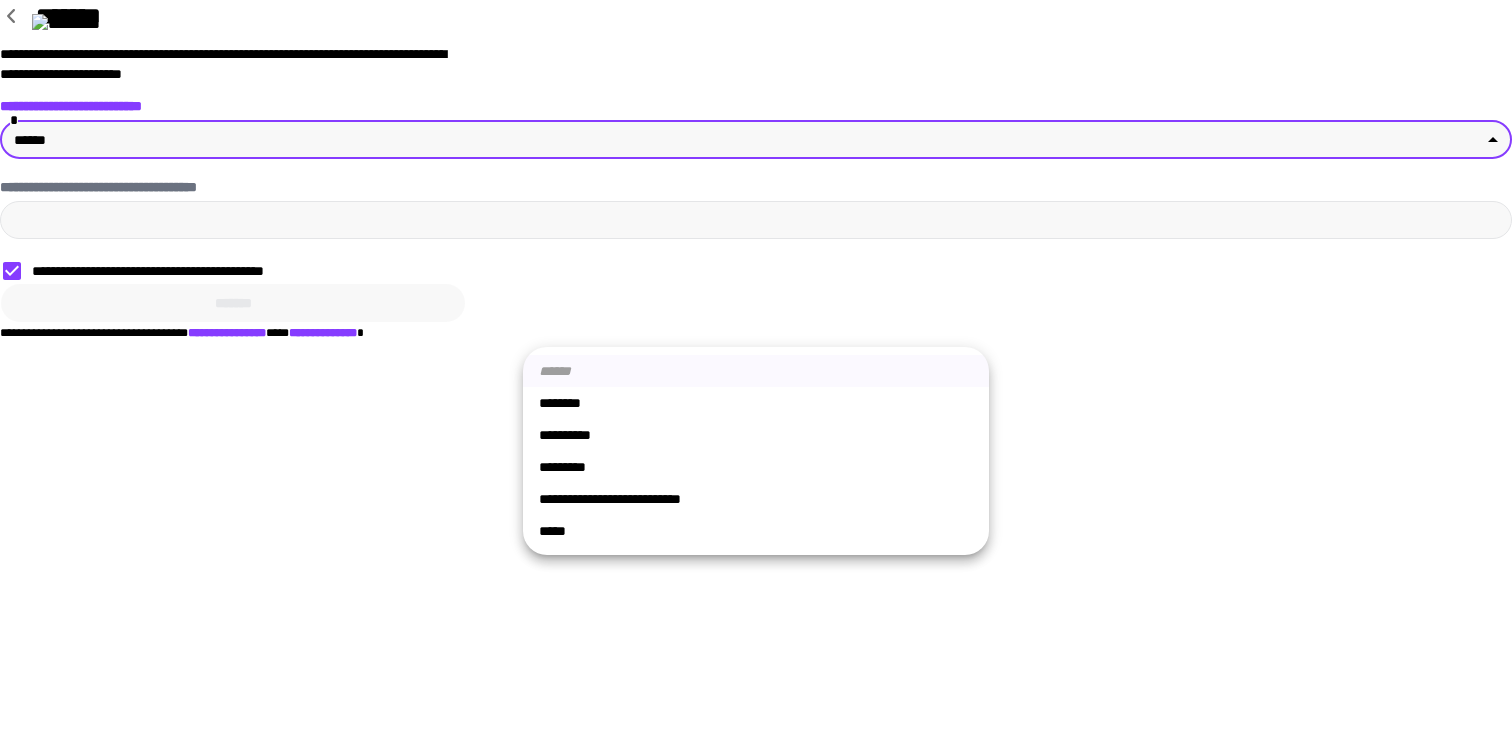click on "[FIRST] [LAST] [ADDRESS] [CITY] [STATE] [ZIP] [COUNTRY] [PHONE] [EMAIL] [SSN] [DLN] [CC] [DOB]" at bounding box center [756, 367] 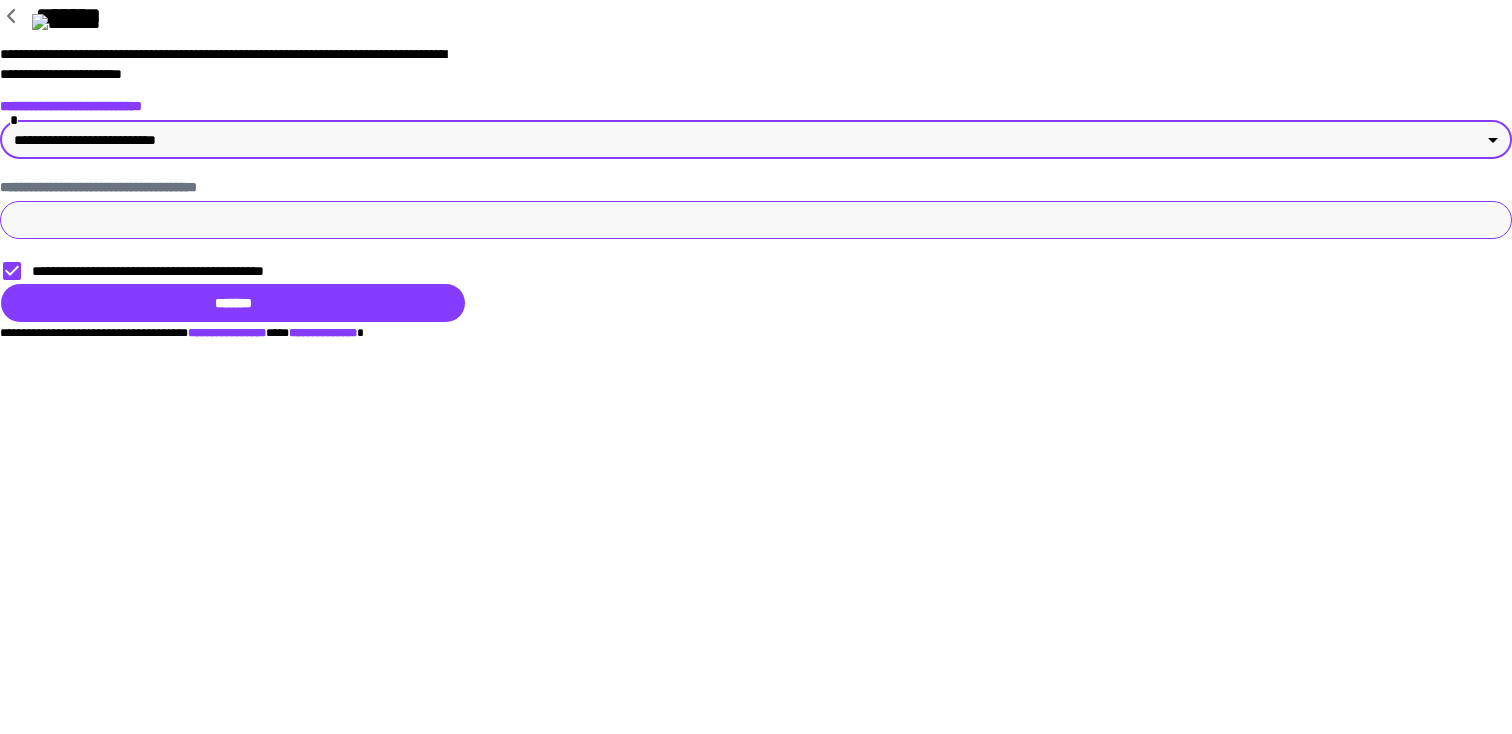 click on "**********" at bounding box center [756, 220] 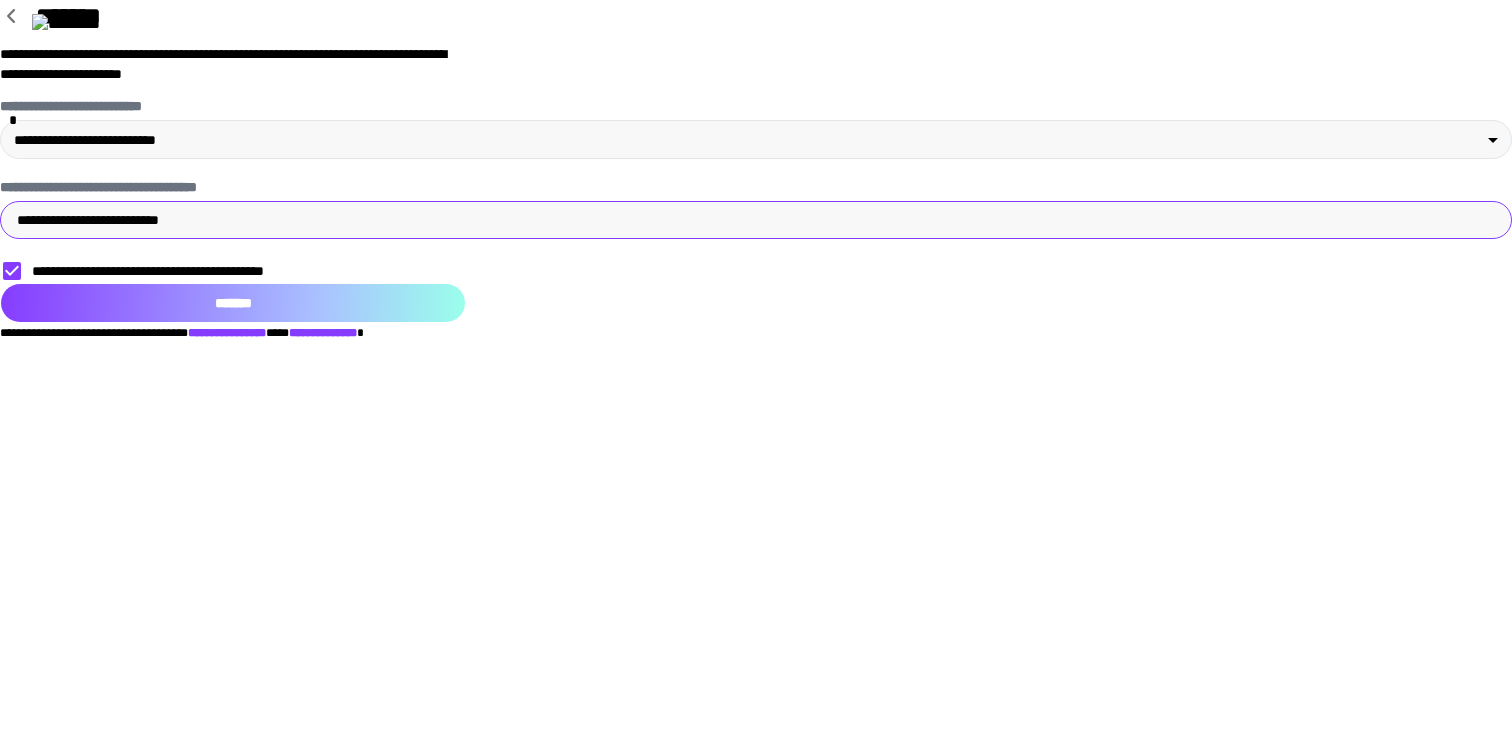 type on "**********" 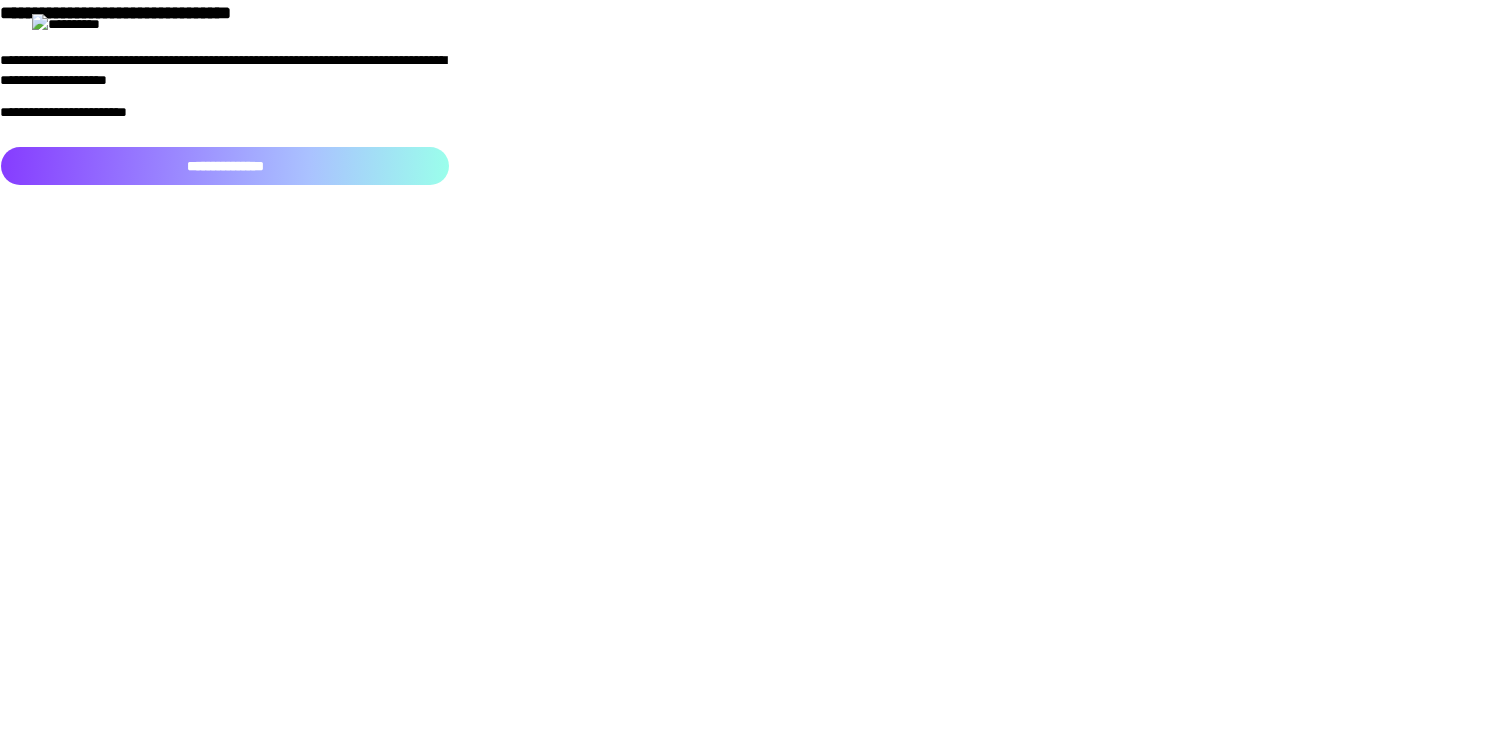 click on "**********" at bounding box center [225, 166] 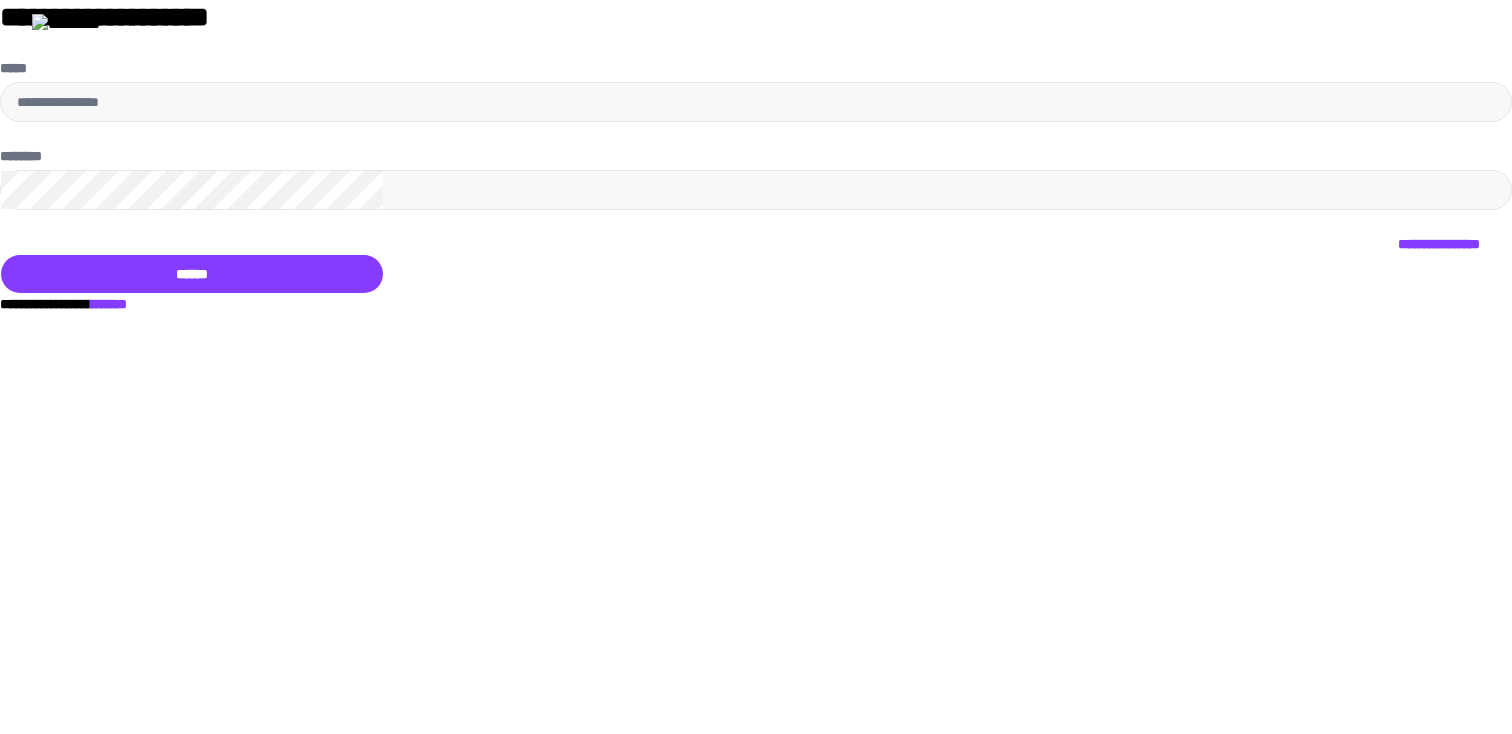 click on "[FIRST] [LAST] [EMAIL] [PHONE] [ADDRESS] [CITY] [STATE] [ZIP]" at bounding box center [756, 157] 